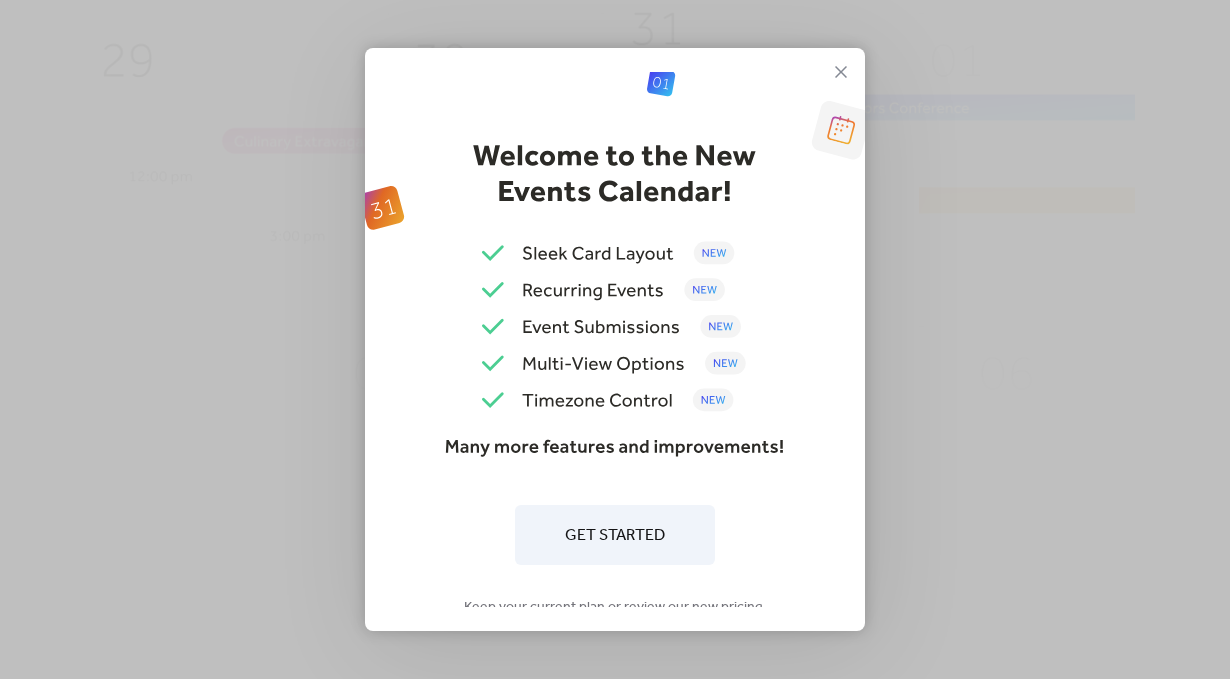 scroll, scrollTop: 0, scrollLeft: 0, axis: both 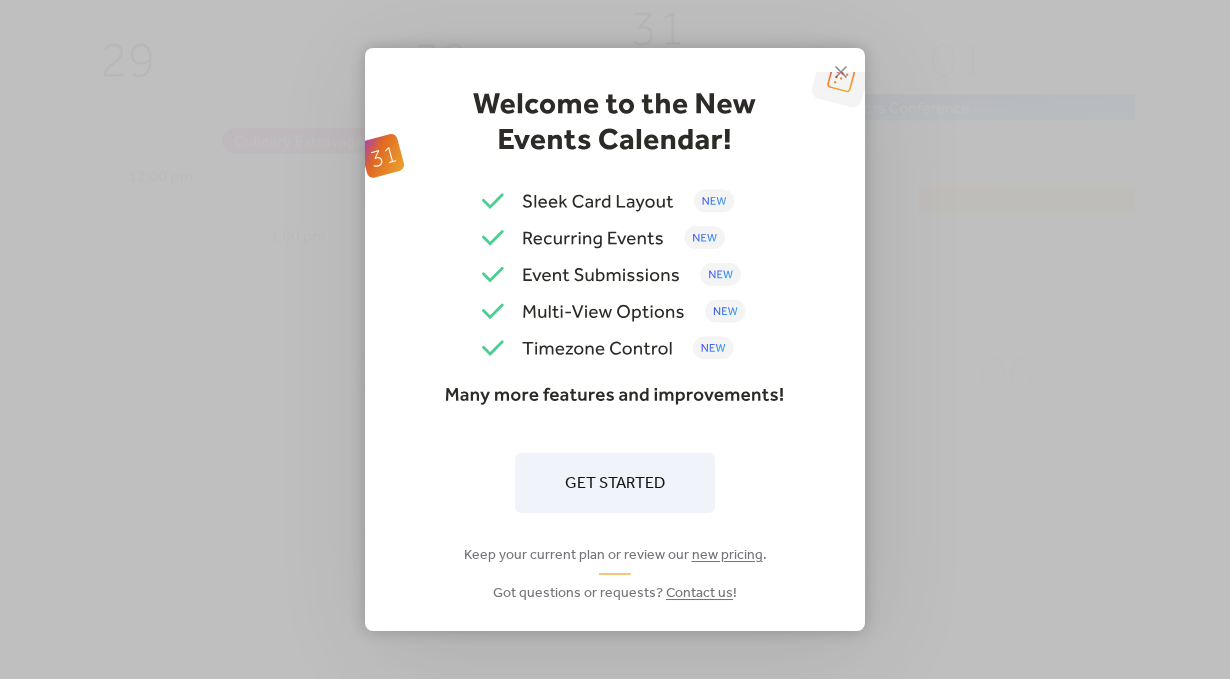 click on "Get Started" at bounding box center [615, 484] 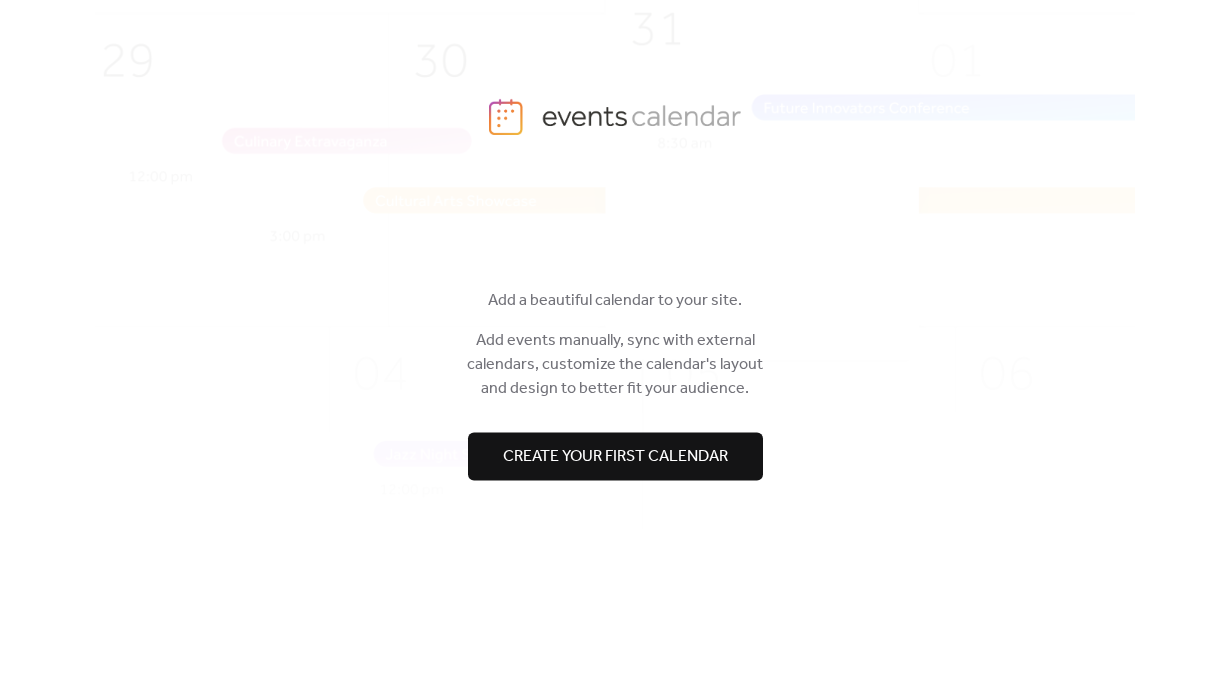 click on "Create your first calendar" at bounding box center [615, 457] 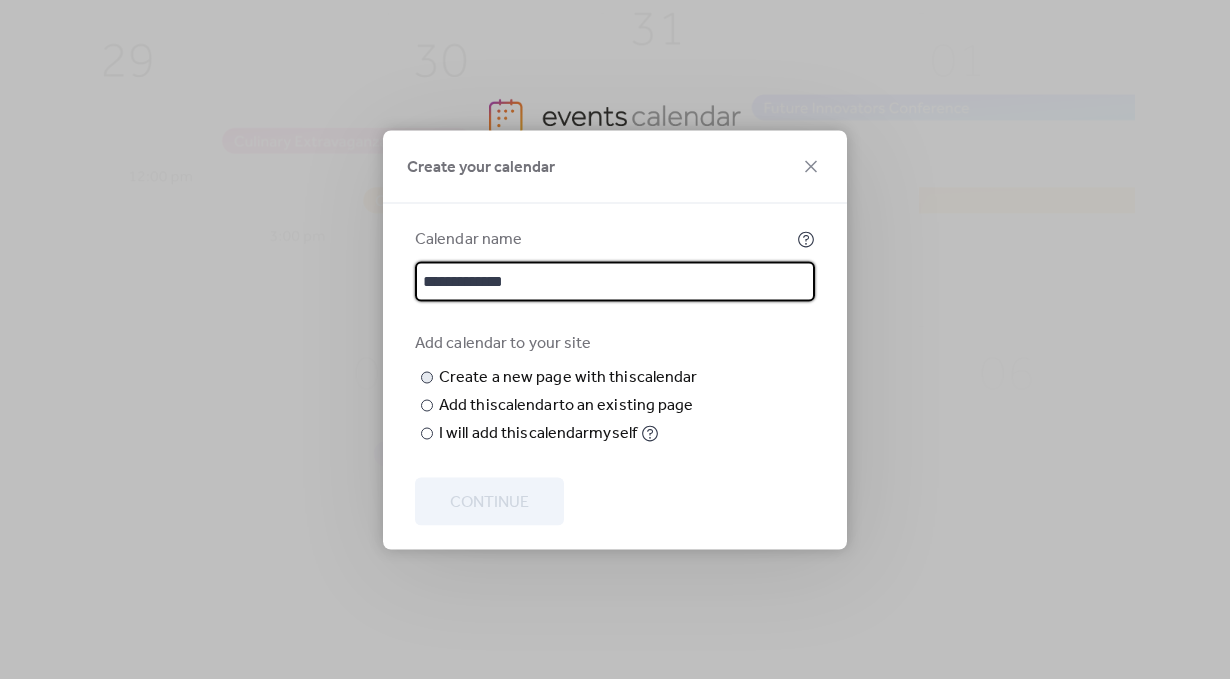 type on "**********" 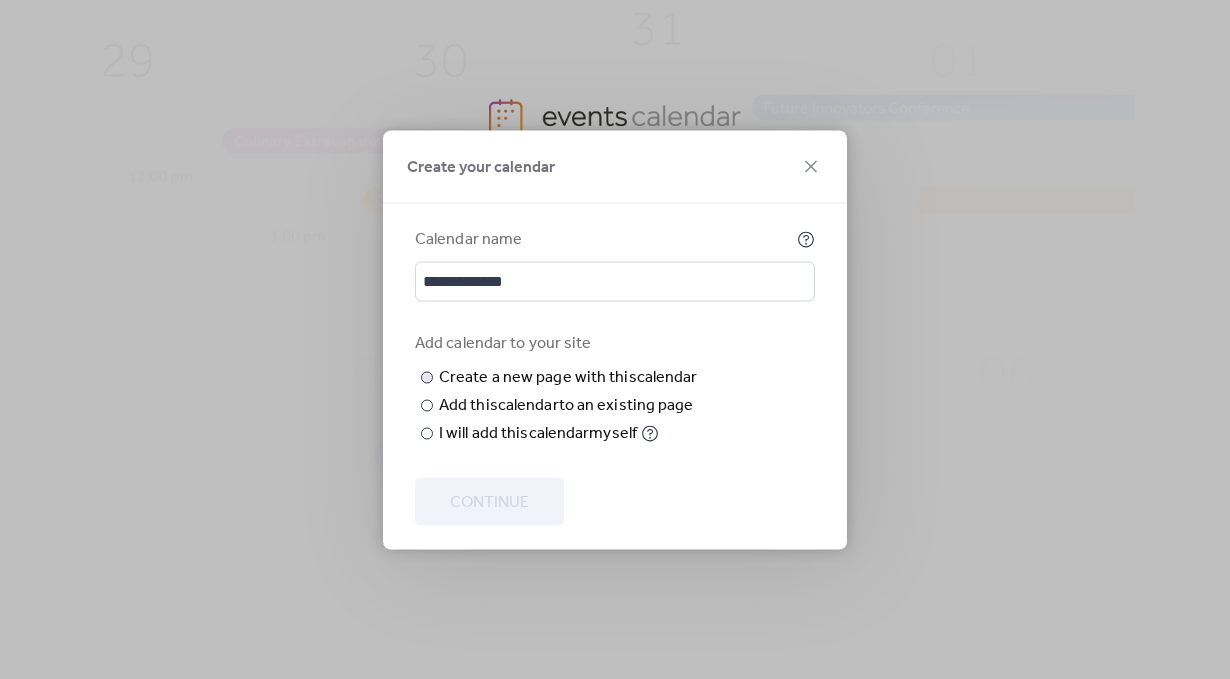 click at bounding box center (0, 0) 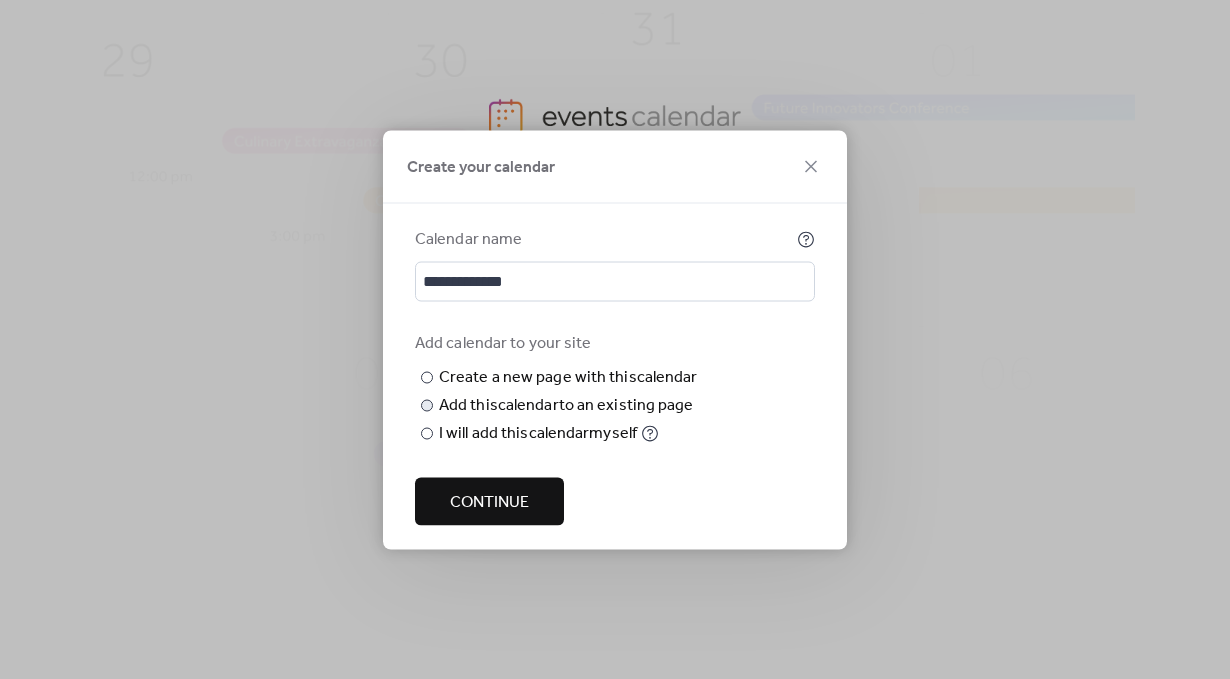 type on "**********" 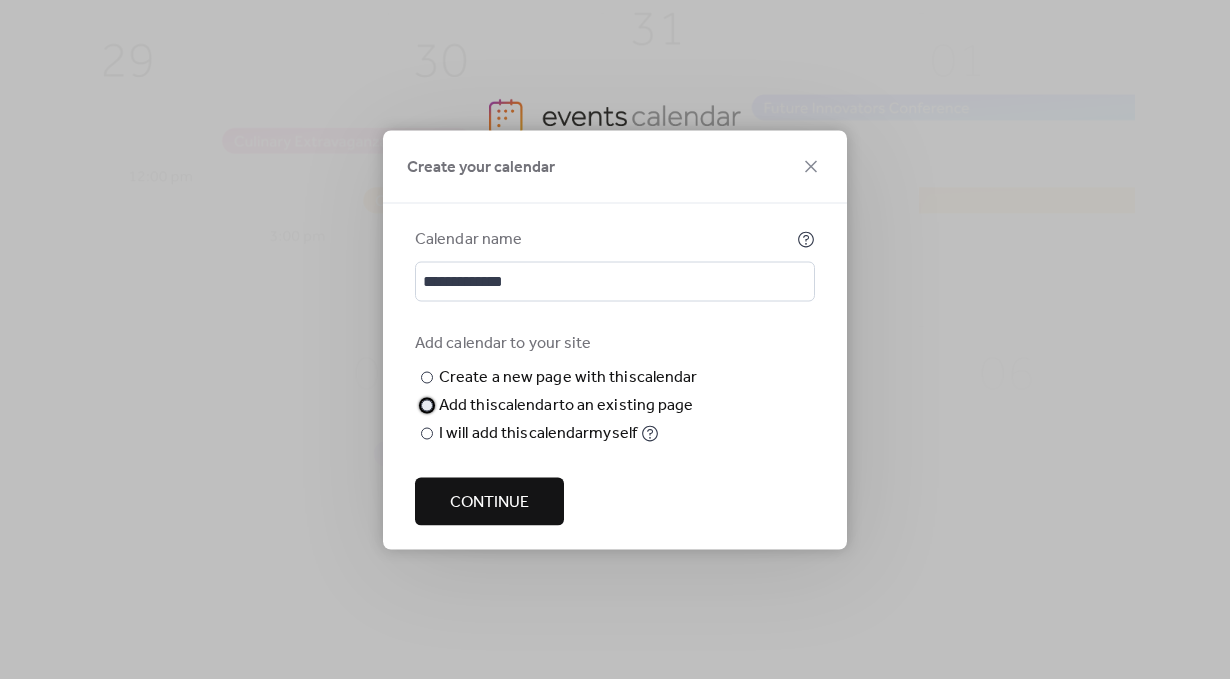 click at bounding box center (427, 405) 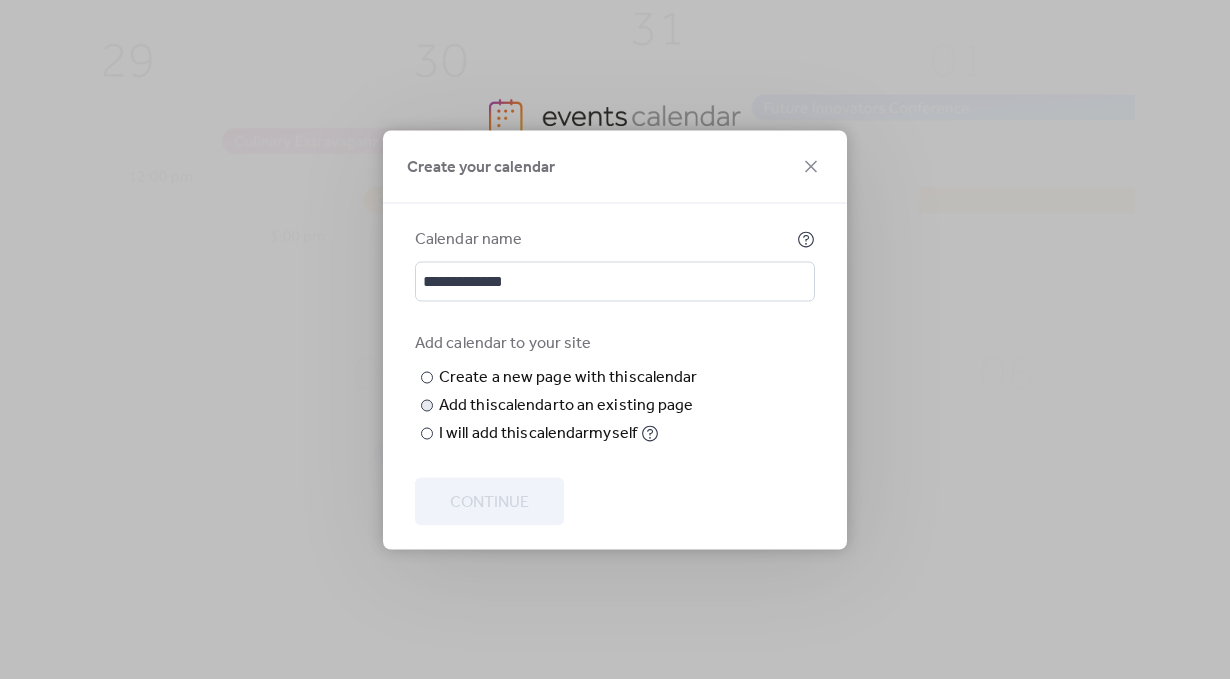 click on "Choose page" at bounding box center [0, 0] 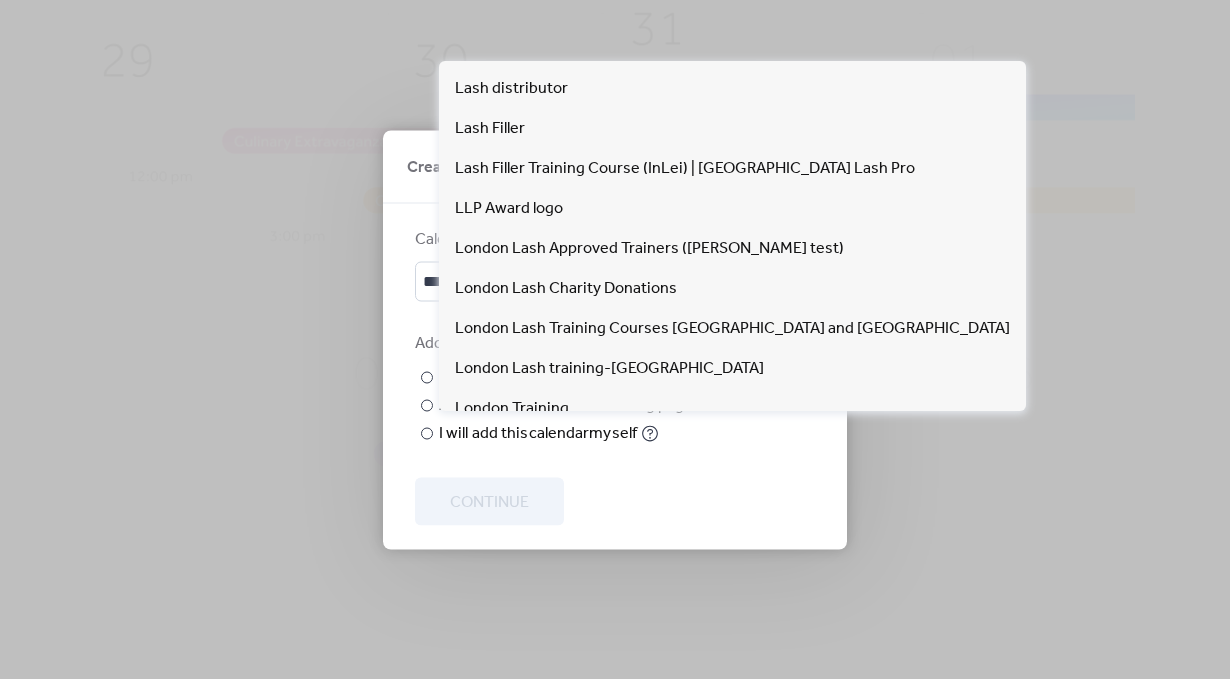 scroll, scrollTop: 1650, scrollLeft: 0, axis: vertical 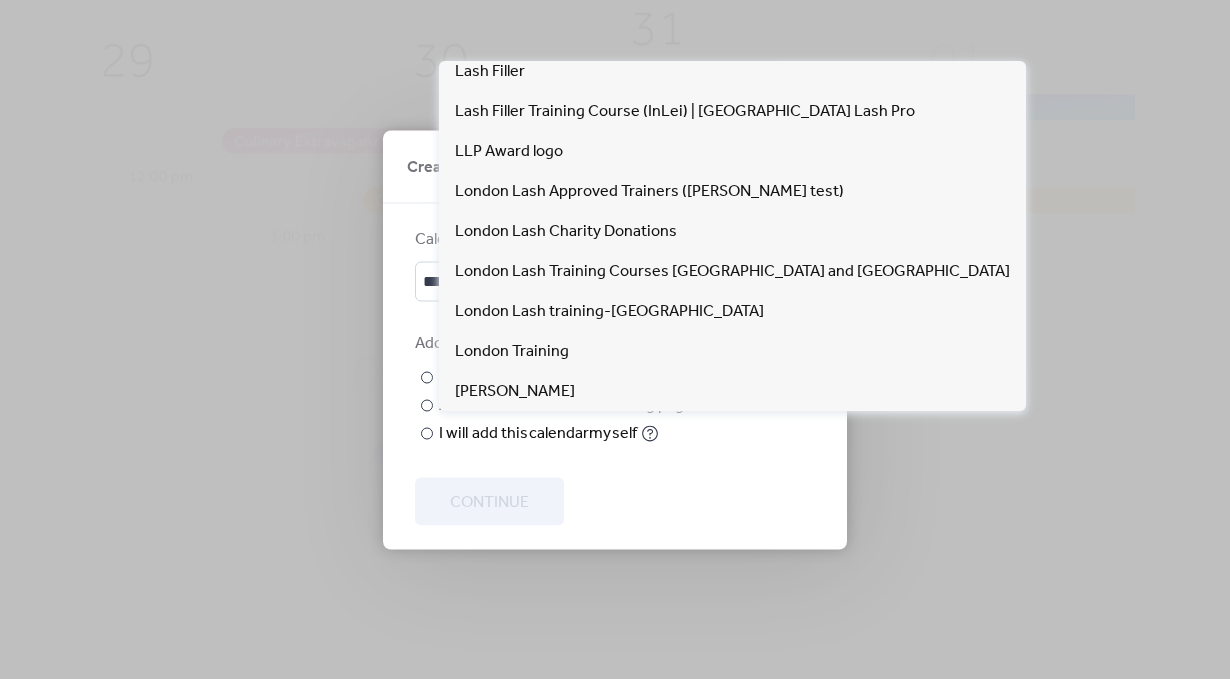 click at bounding box center (615, 461) 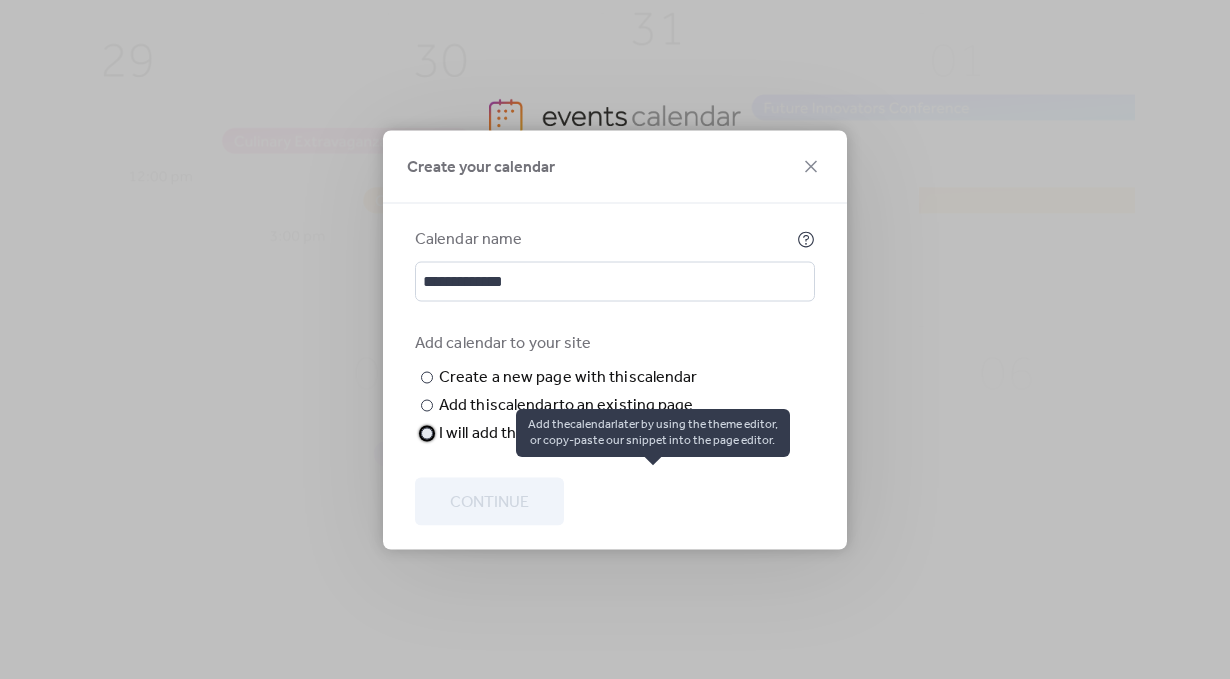 click 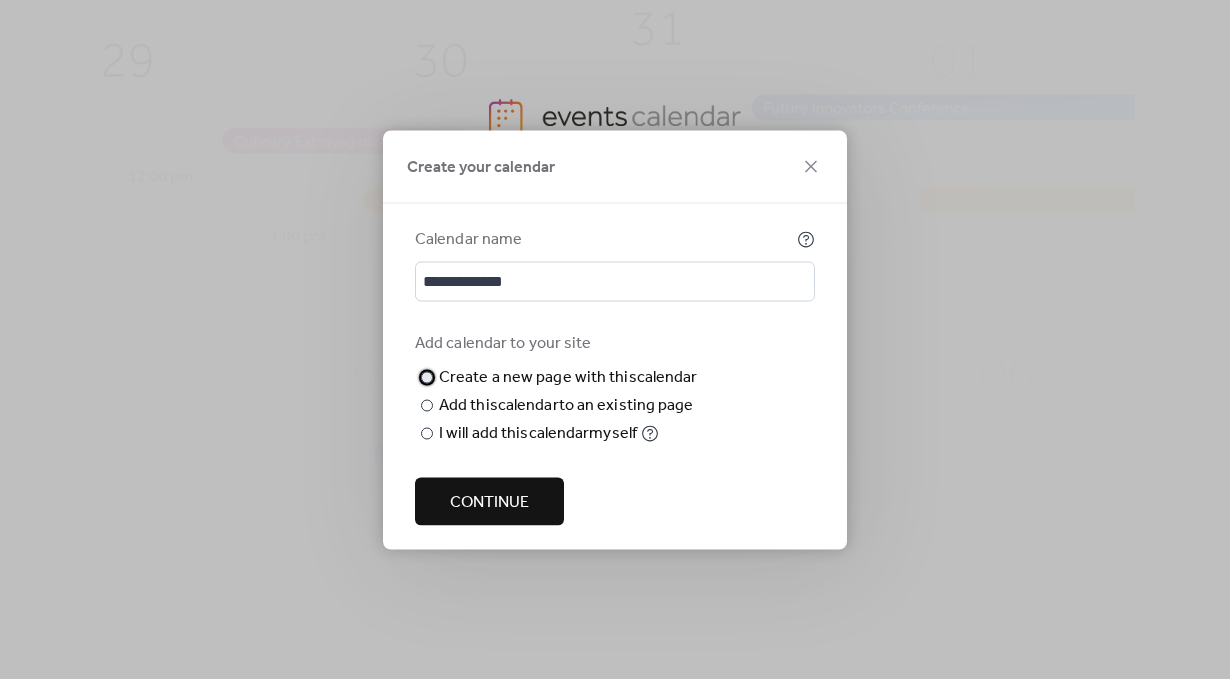 click at bounding box center (427, 377) 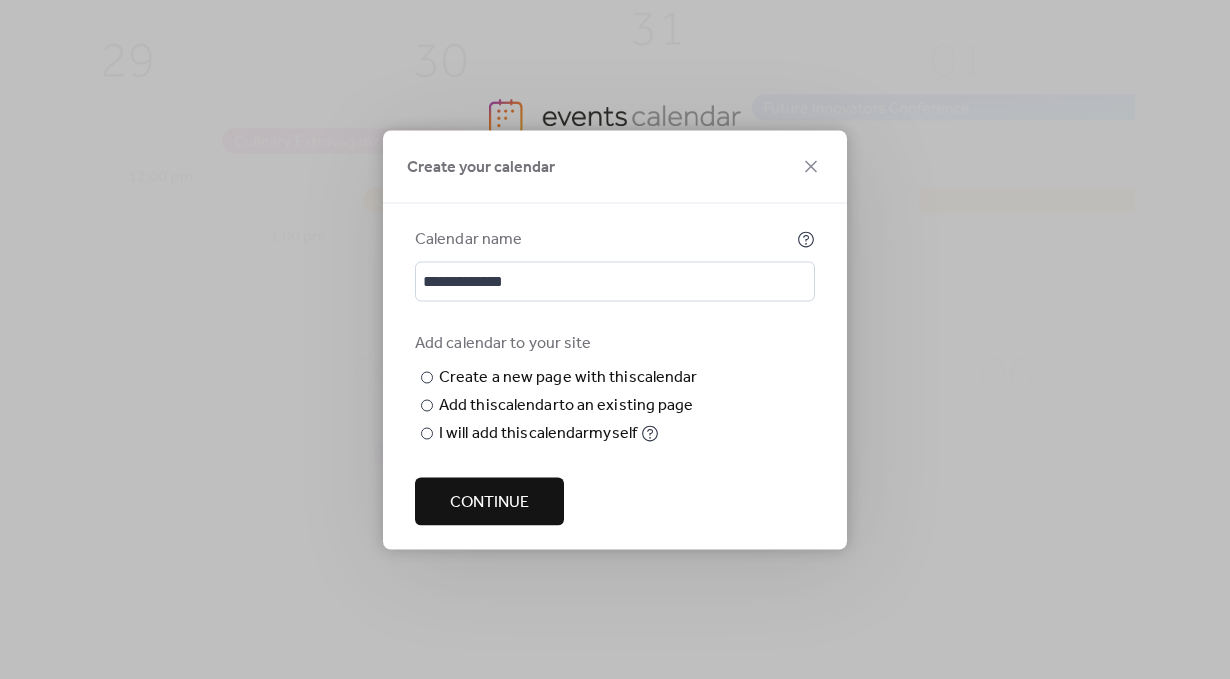 click on "Continue" at bounding box center [489, 502] 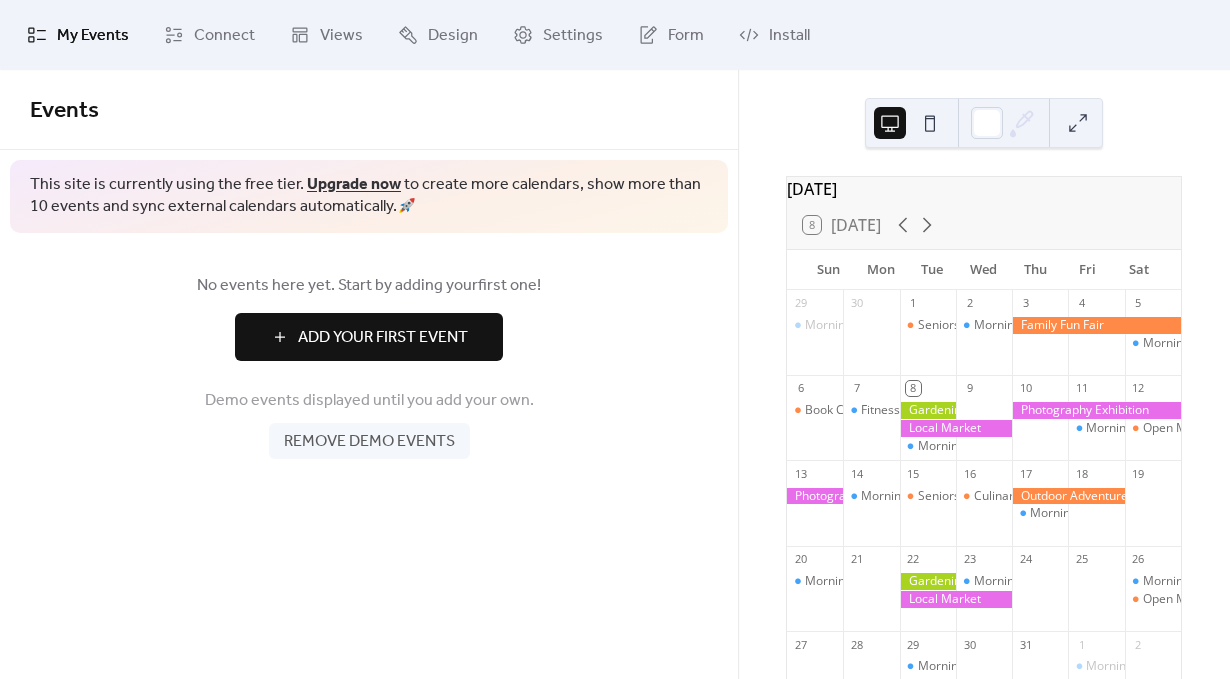 click on "Remove demo events" at bounding box center [369, 442] 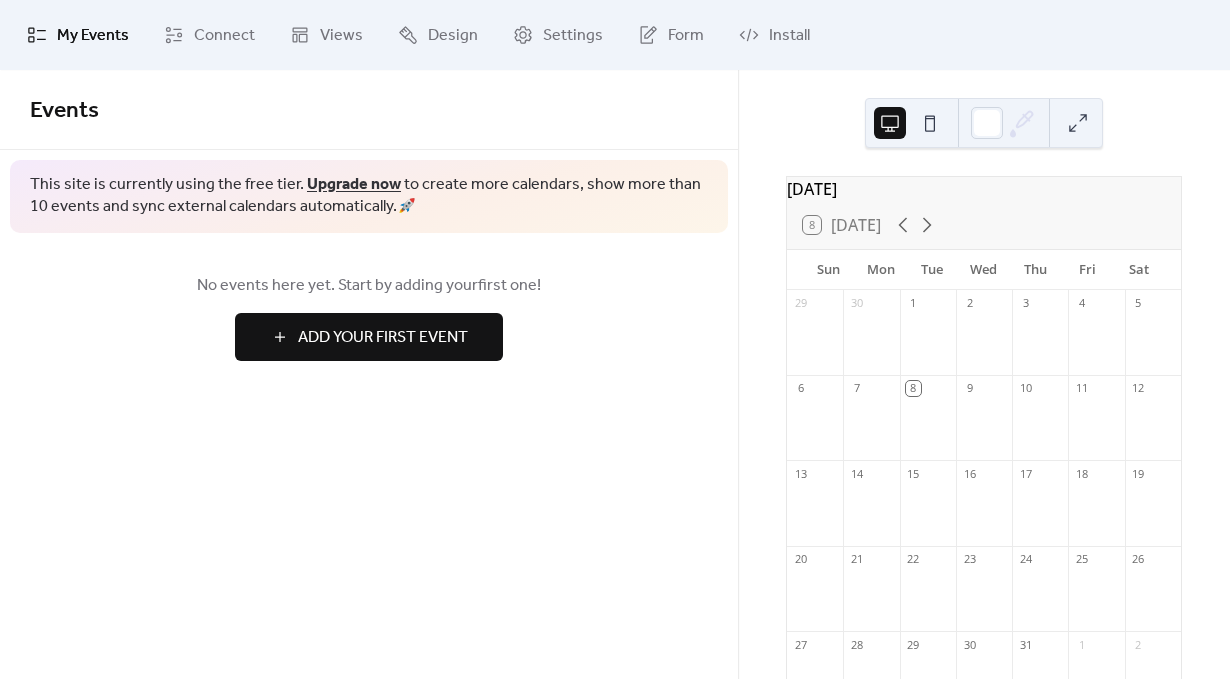click on "Add Your First Event" at bounding box center [383, 338] 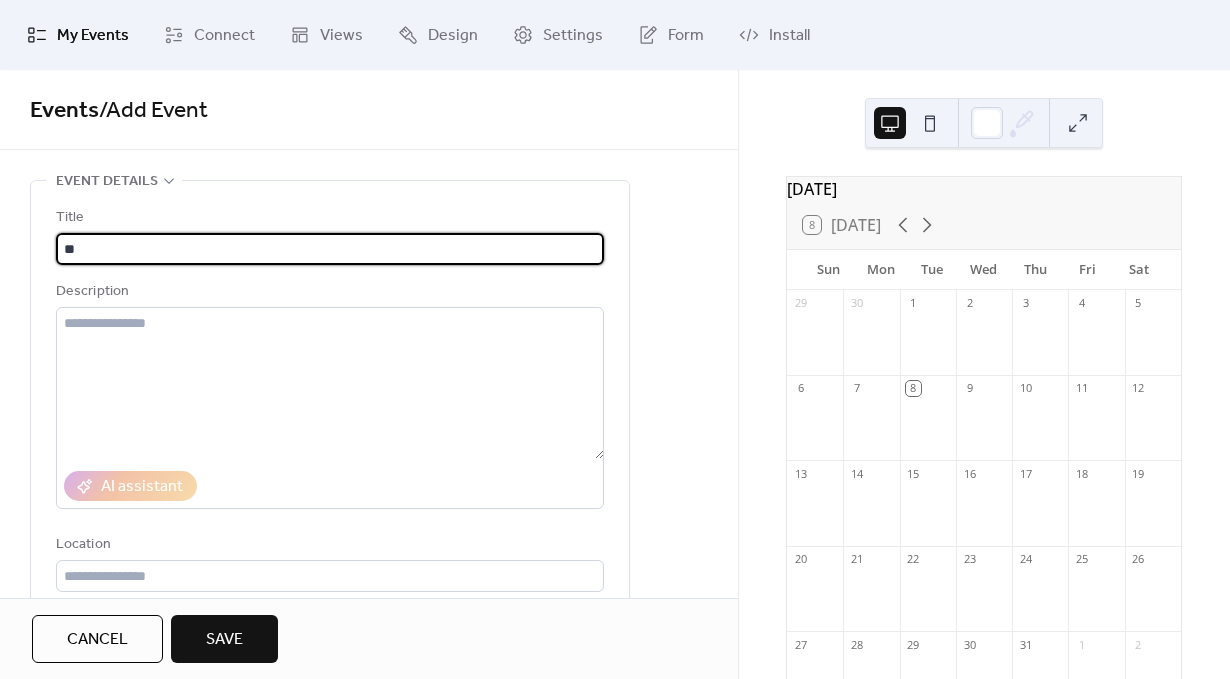 type on "*" 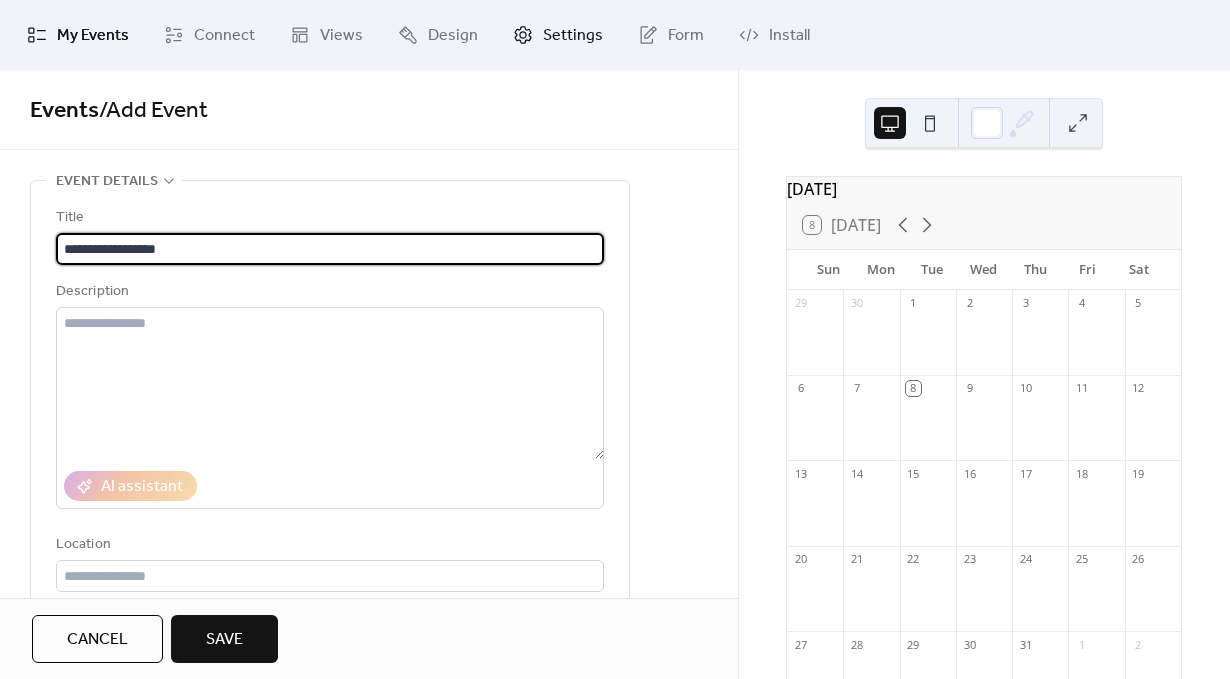 type on "**********" 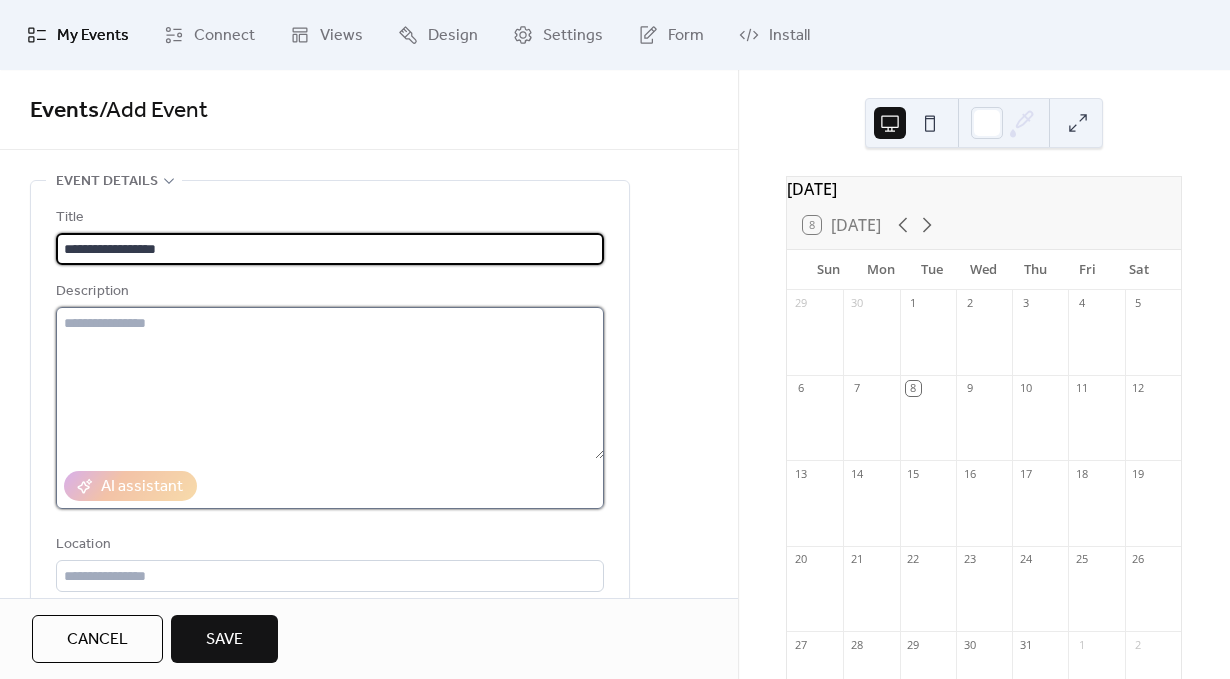 click at bounding box center [330, 383] 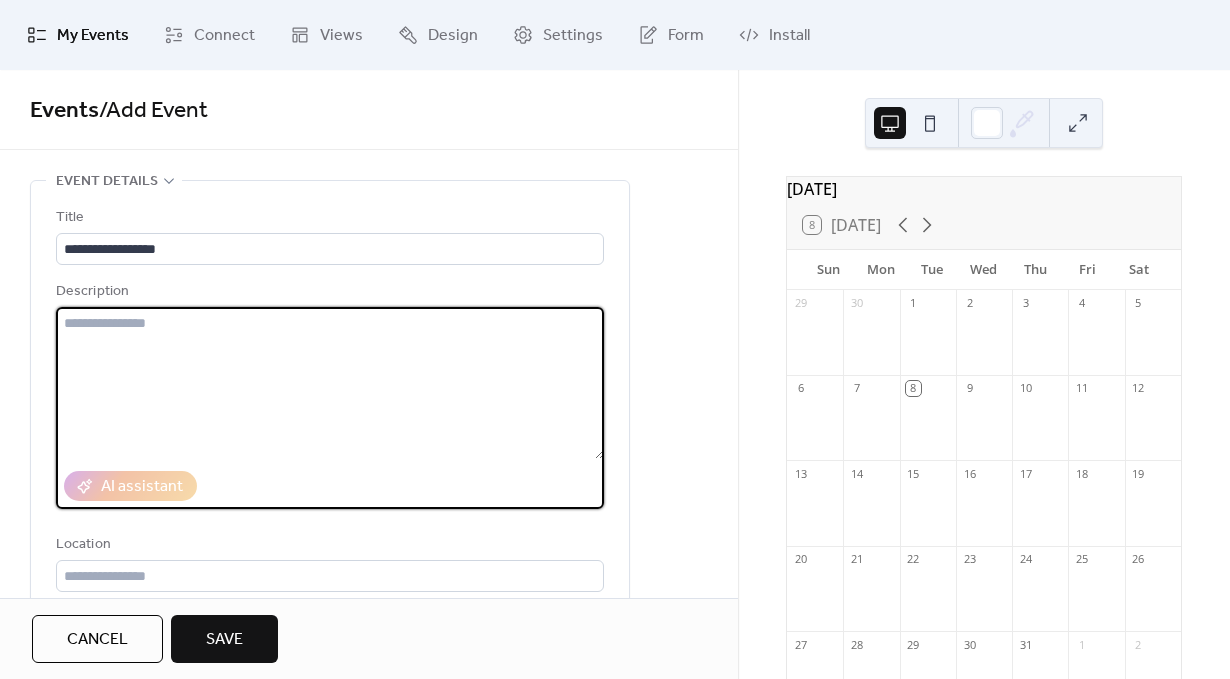 paste on "**********" 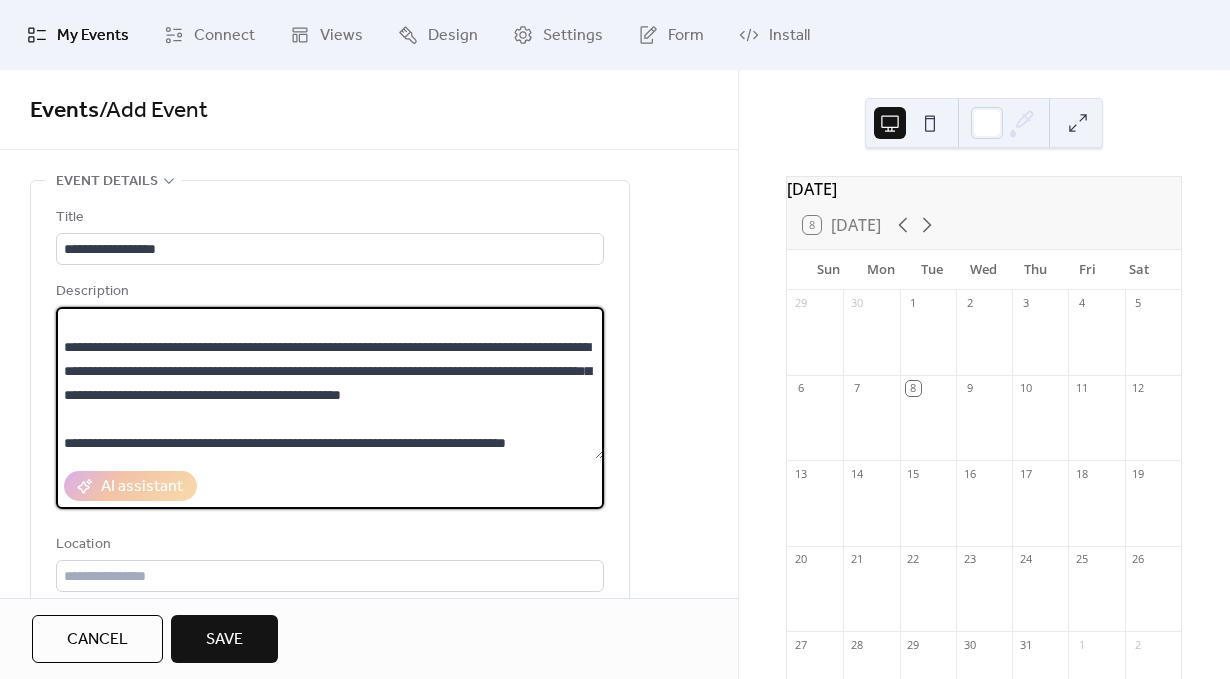 scroll, scrollTop: 216, scrollLeft: 0, axis: vertical 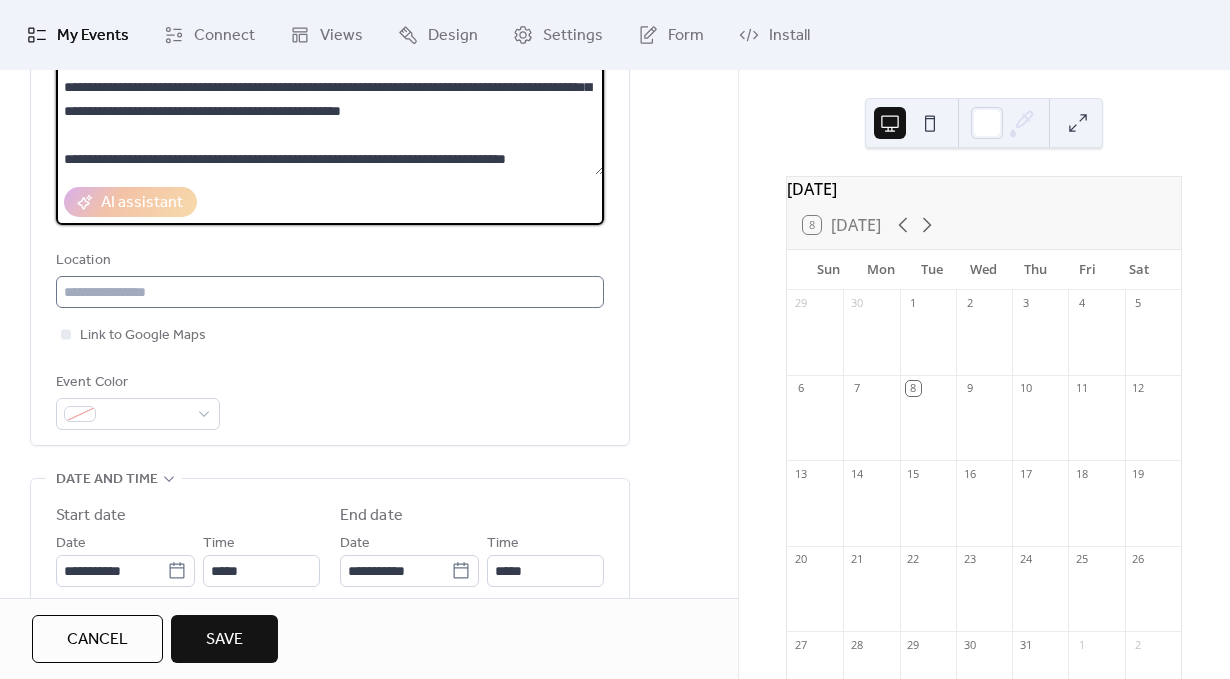 type on "**********" 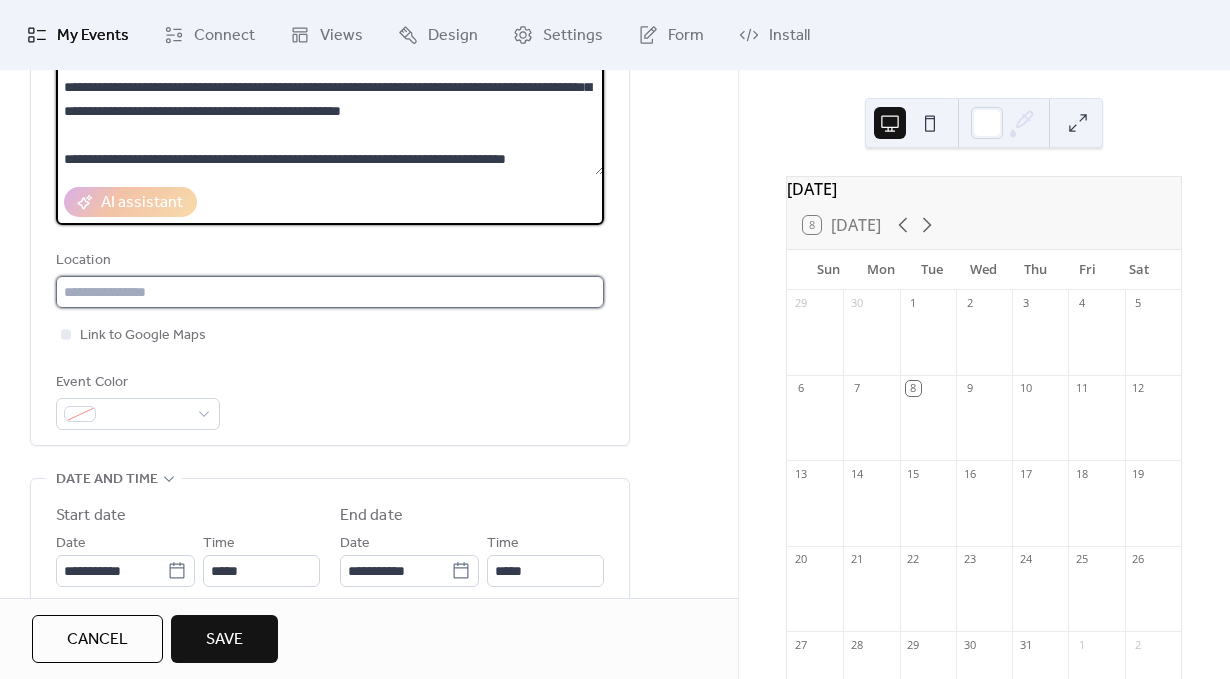 click at bounding box center (330, 292) 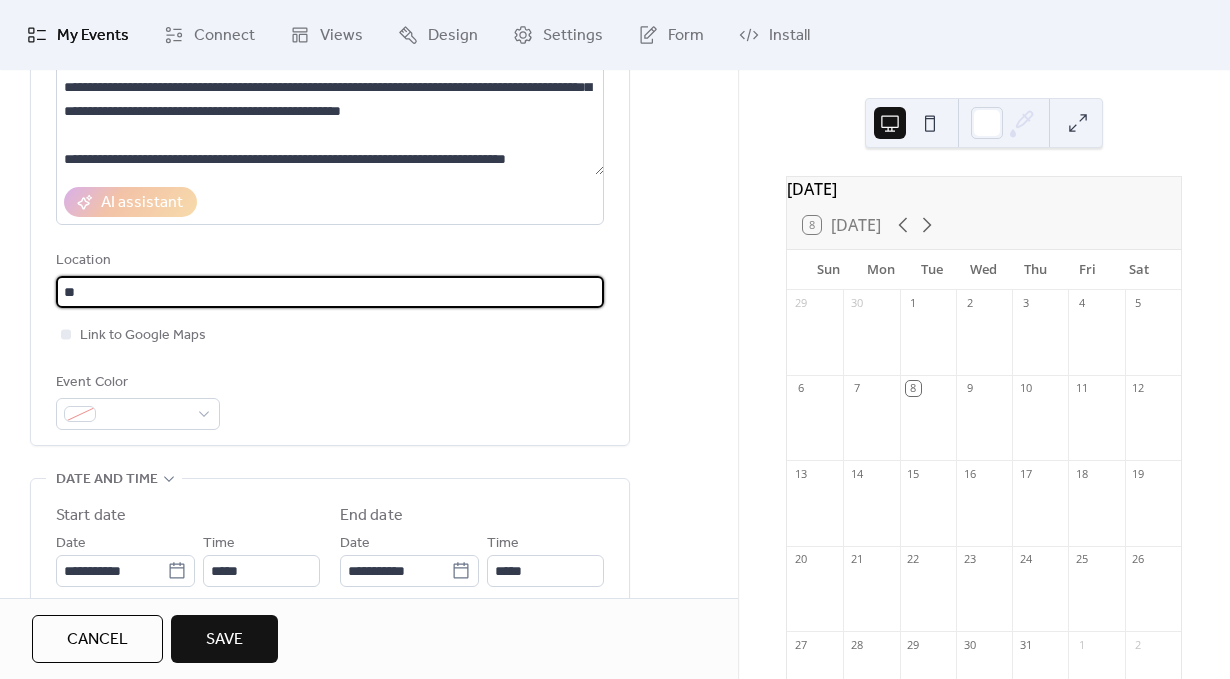 type on "*" 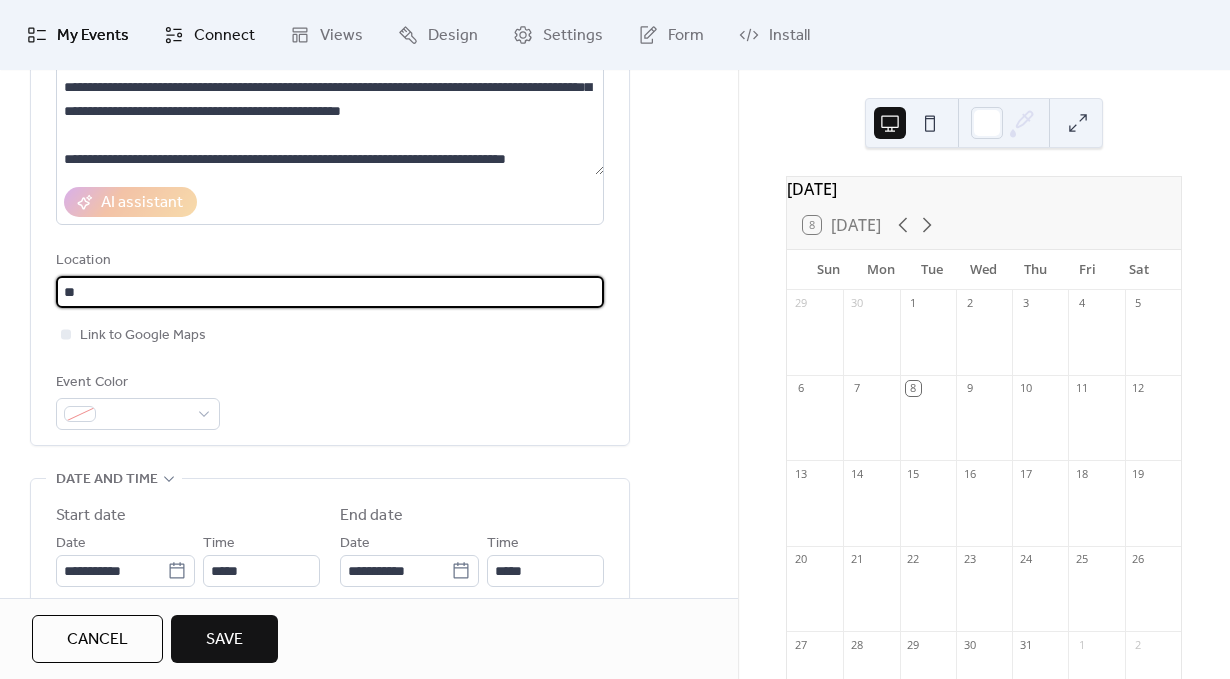 type on "*" 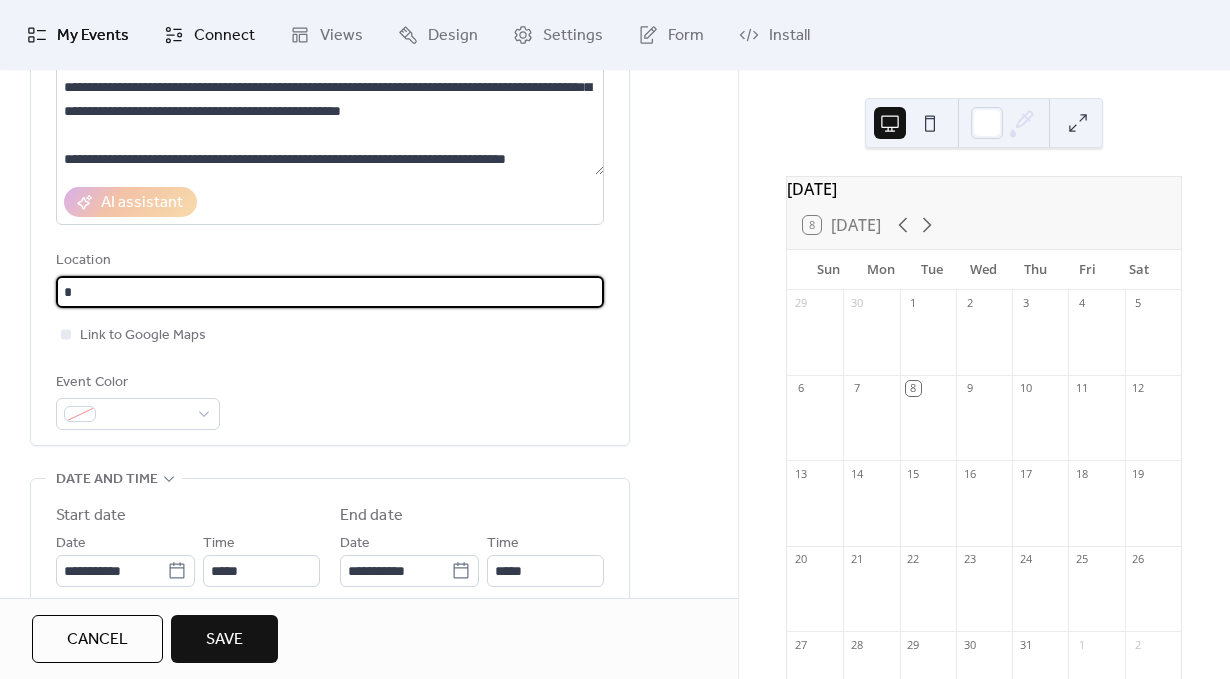 type on "*" 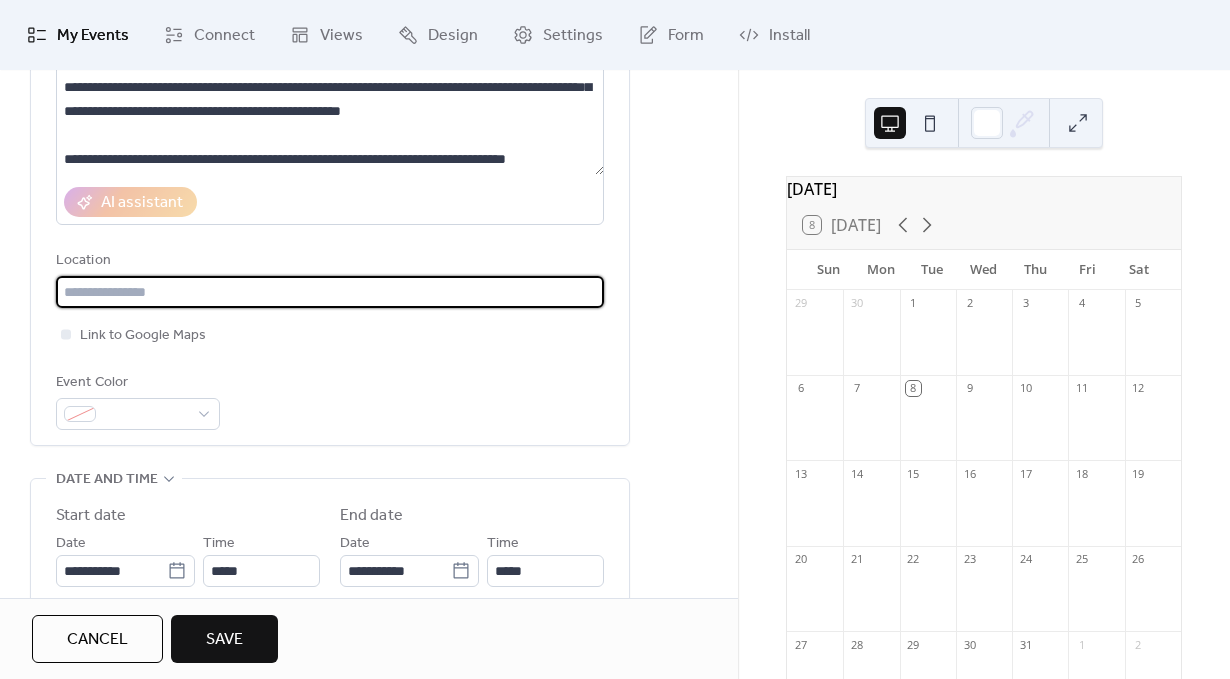paste on "**********" 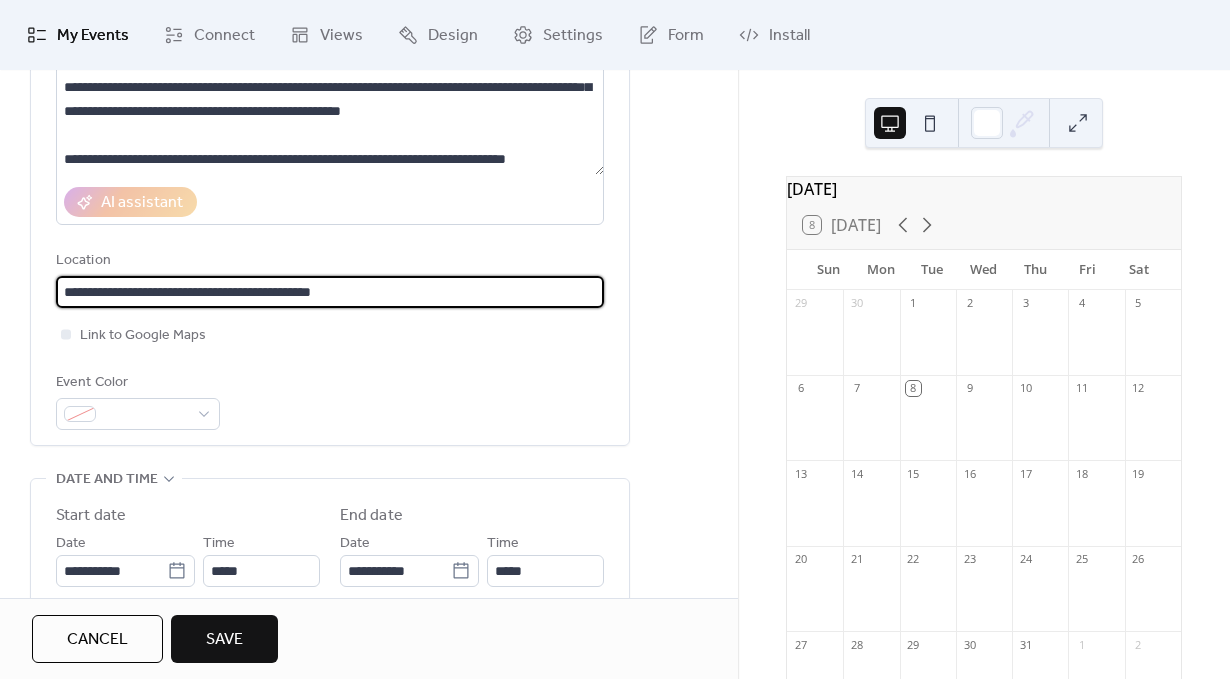 type on "**********" 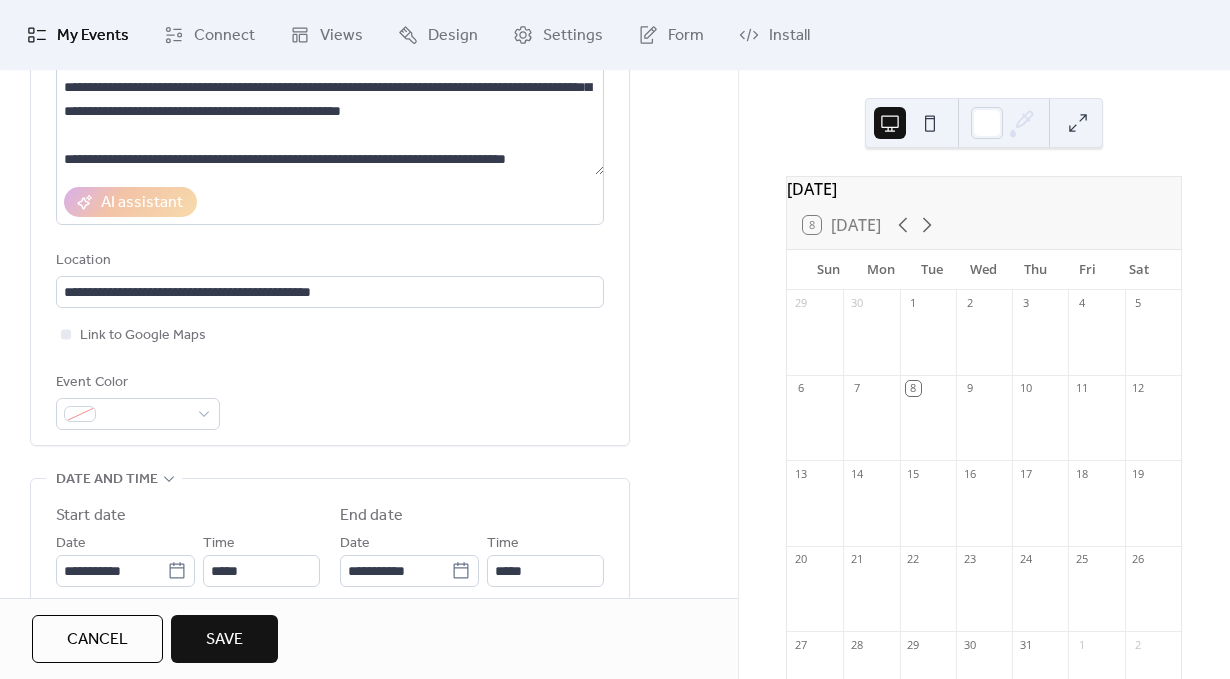 scroll, scrollTop: 370, scrollLeft: 0, axis: vertical 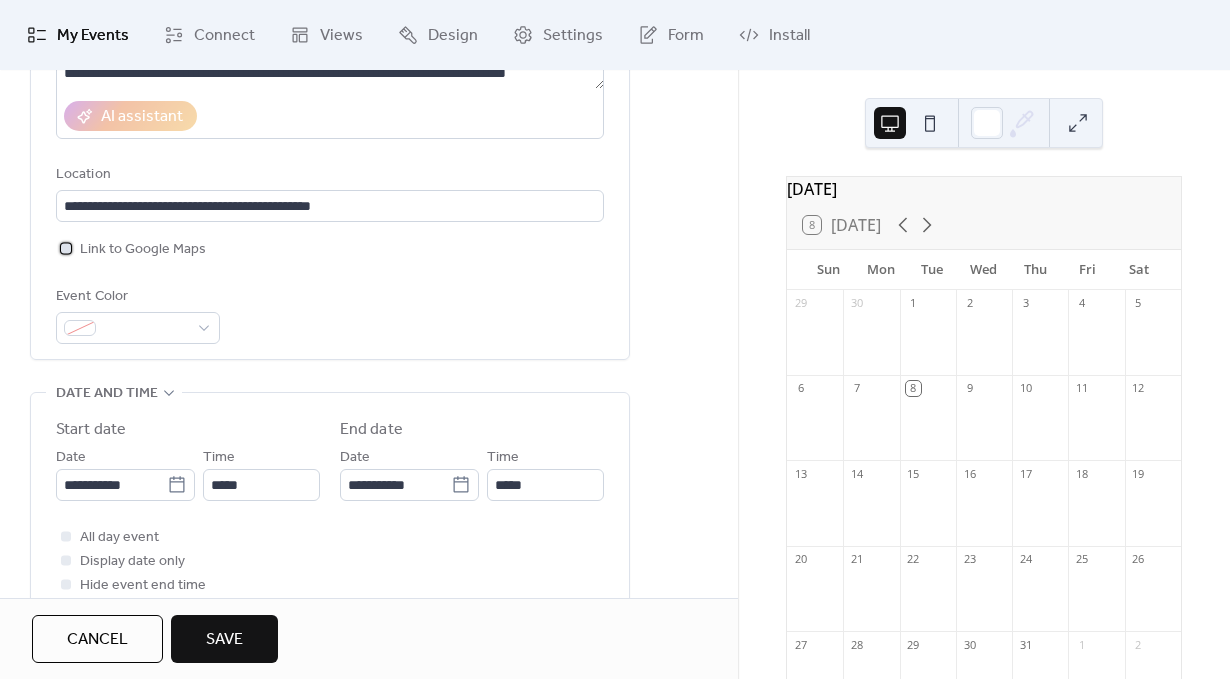 click at bounding box center [66, 248] 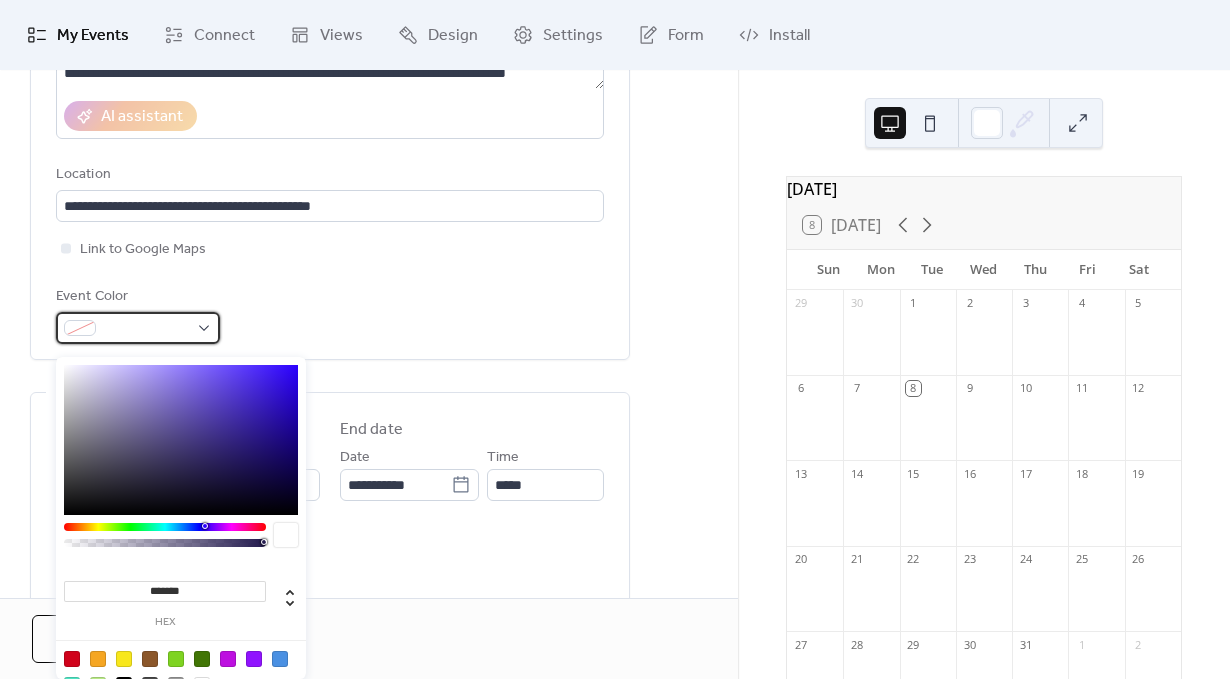 click at bounding box center [146, 329] 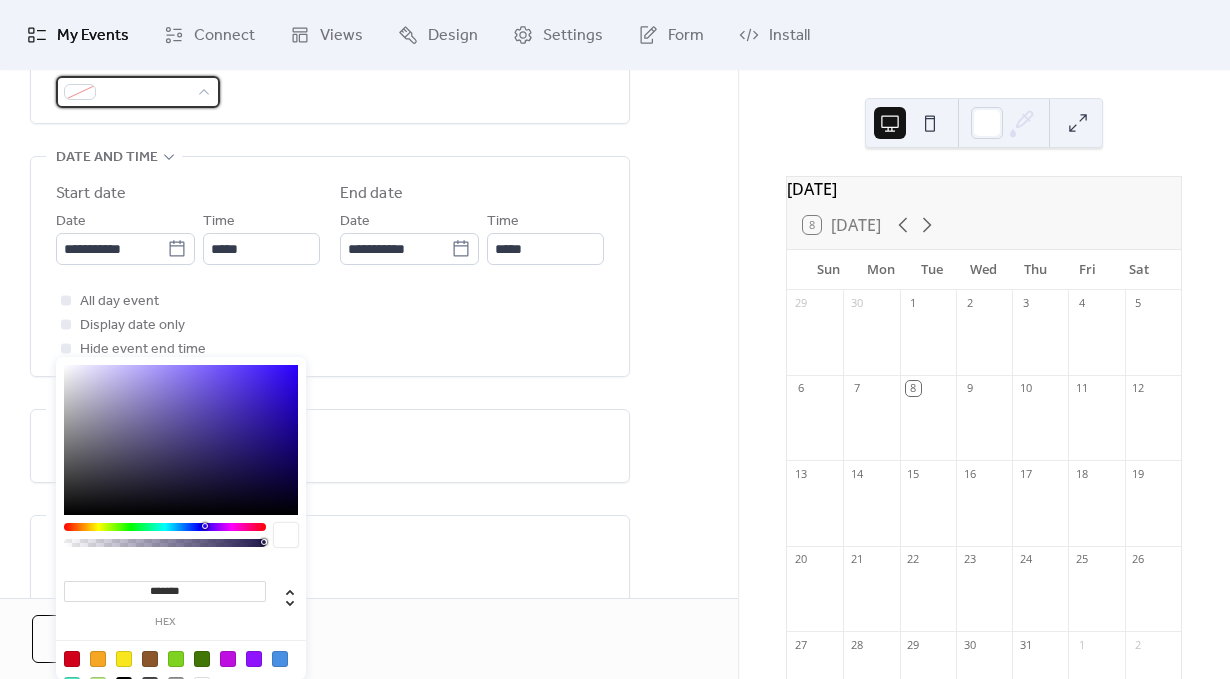scroll, scrollTop: 609, scrollLeft: 0, axis: vertical 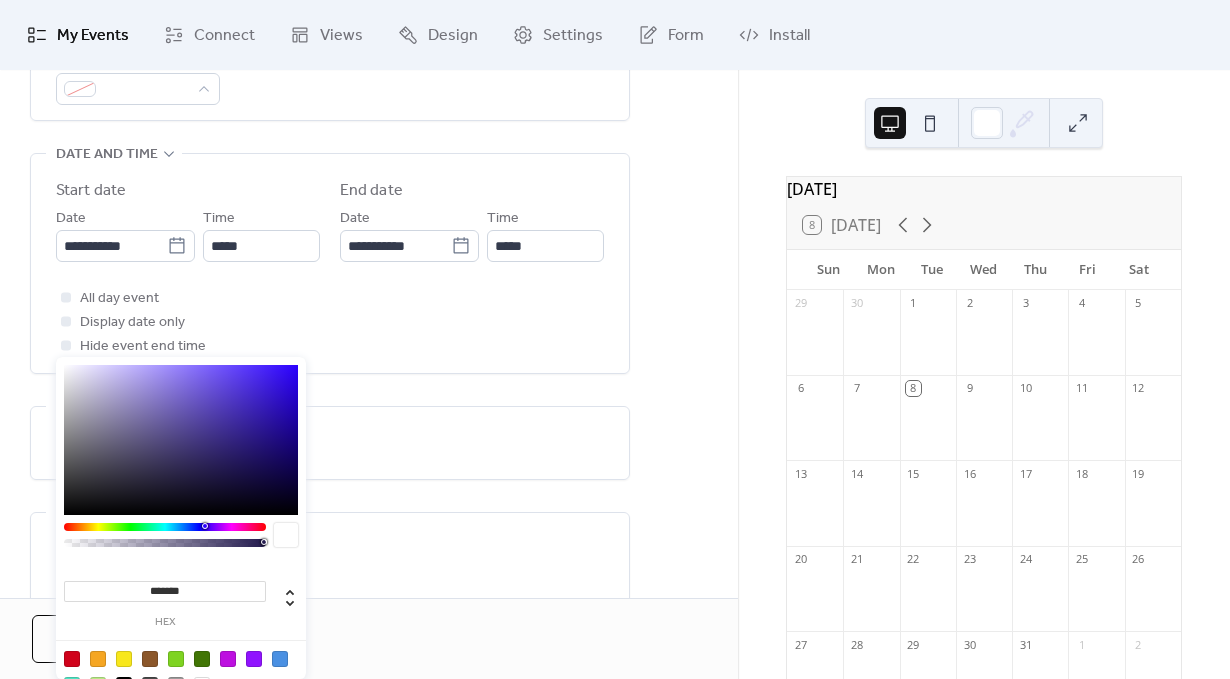 click at bounding box center (150, 659) 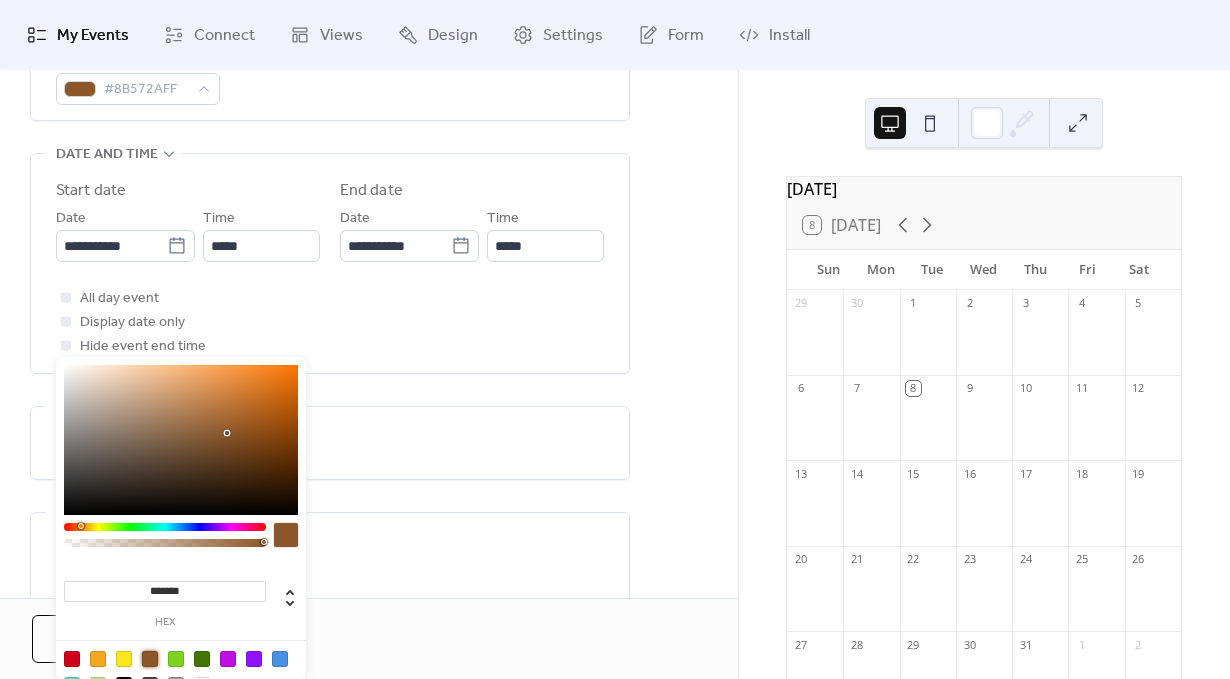 type on "*******" 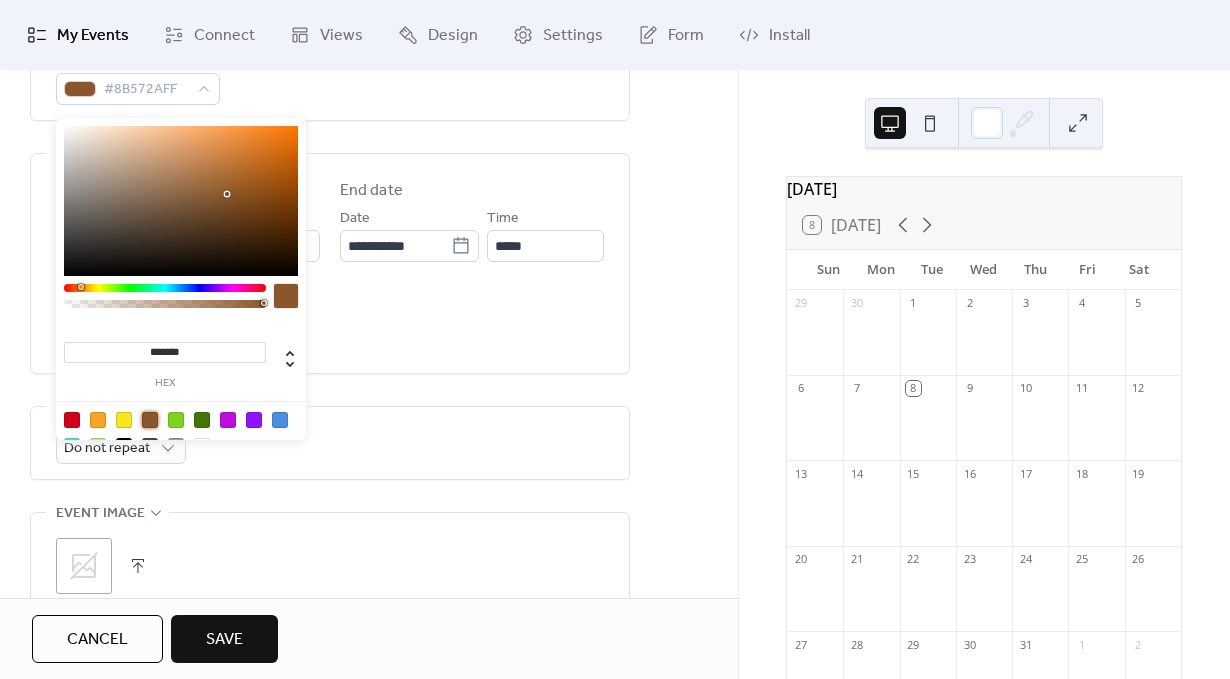 click on "**********" at bounding box center (330, 201) 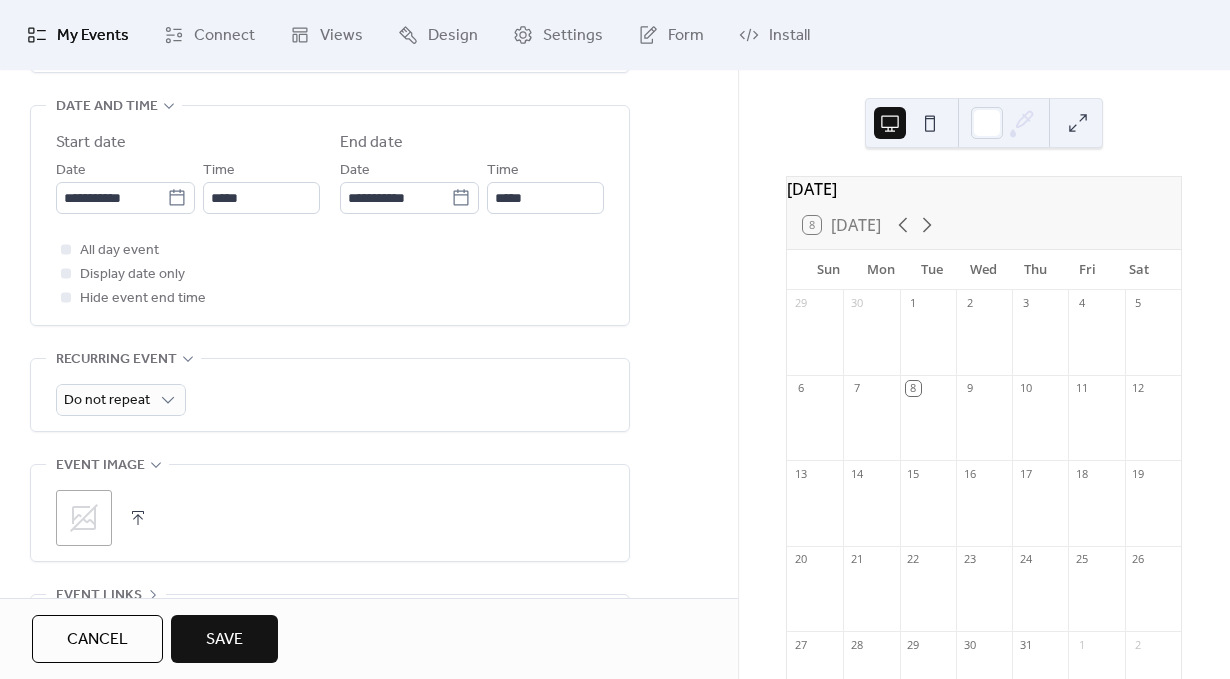 scroll, scrollTop: 635, scrollLeft: 0, axis: vertical 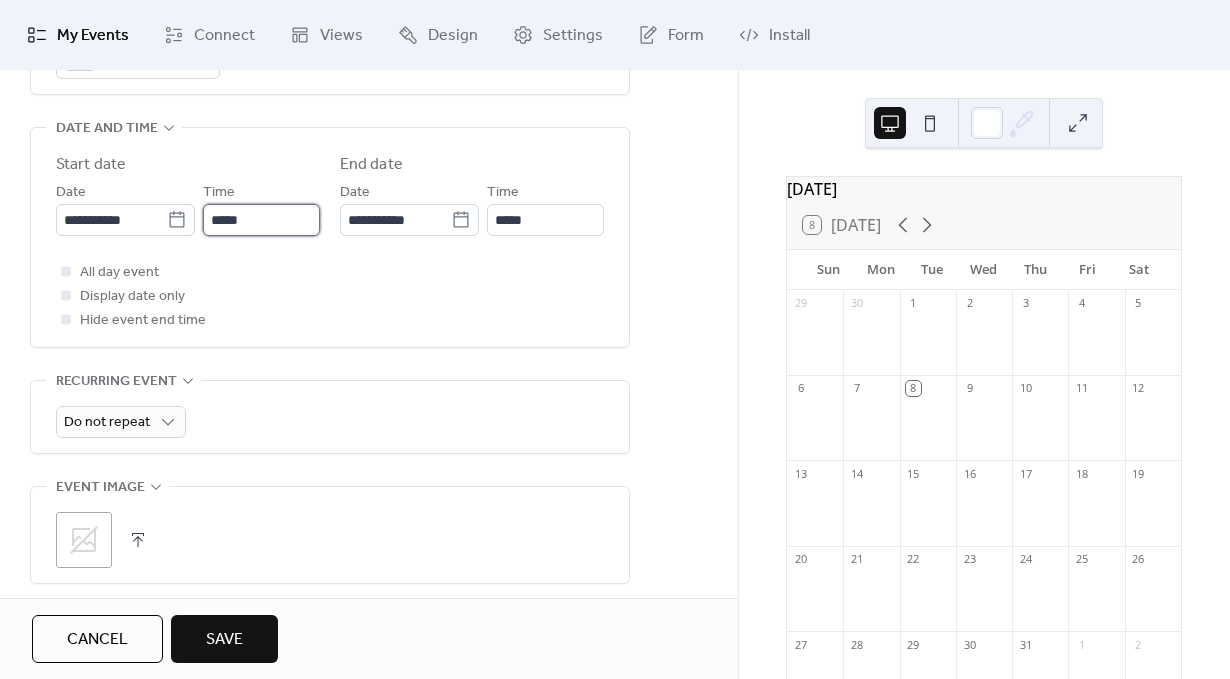click on "*****" at bounding box center [261, 220] 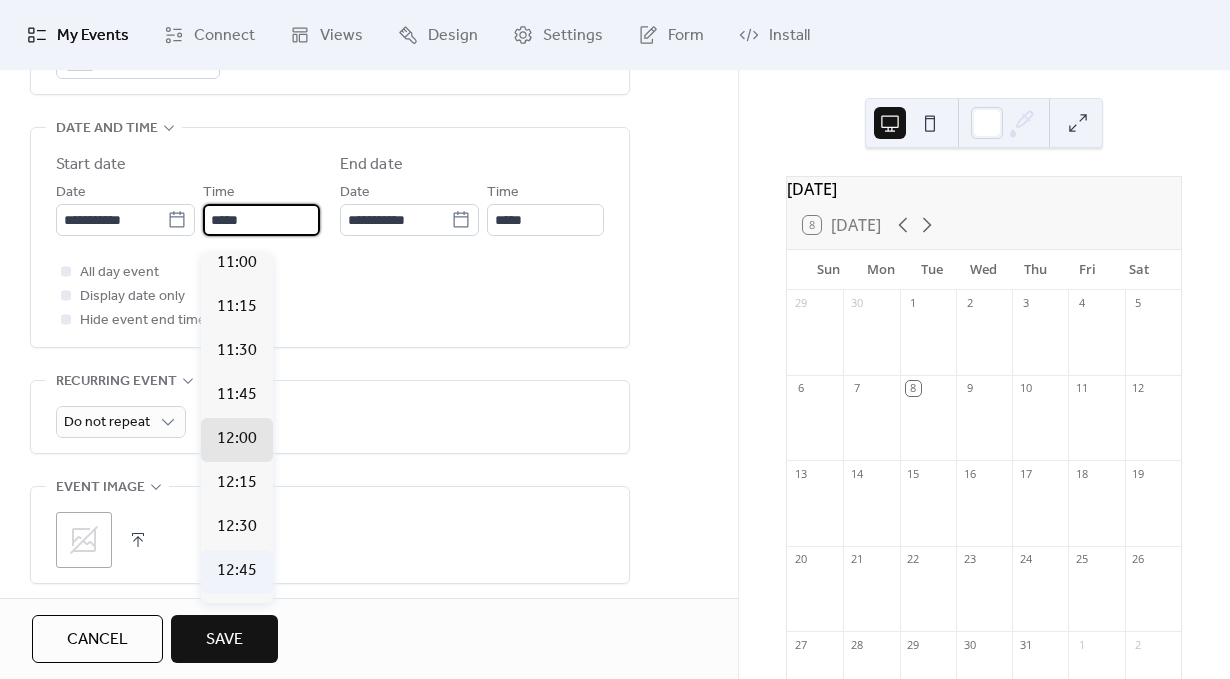 scroll, scrollTop: 1938, scrollLeft: 0, axis: vertical 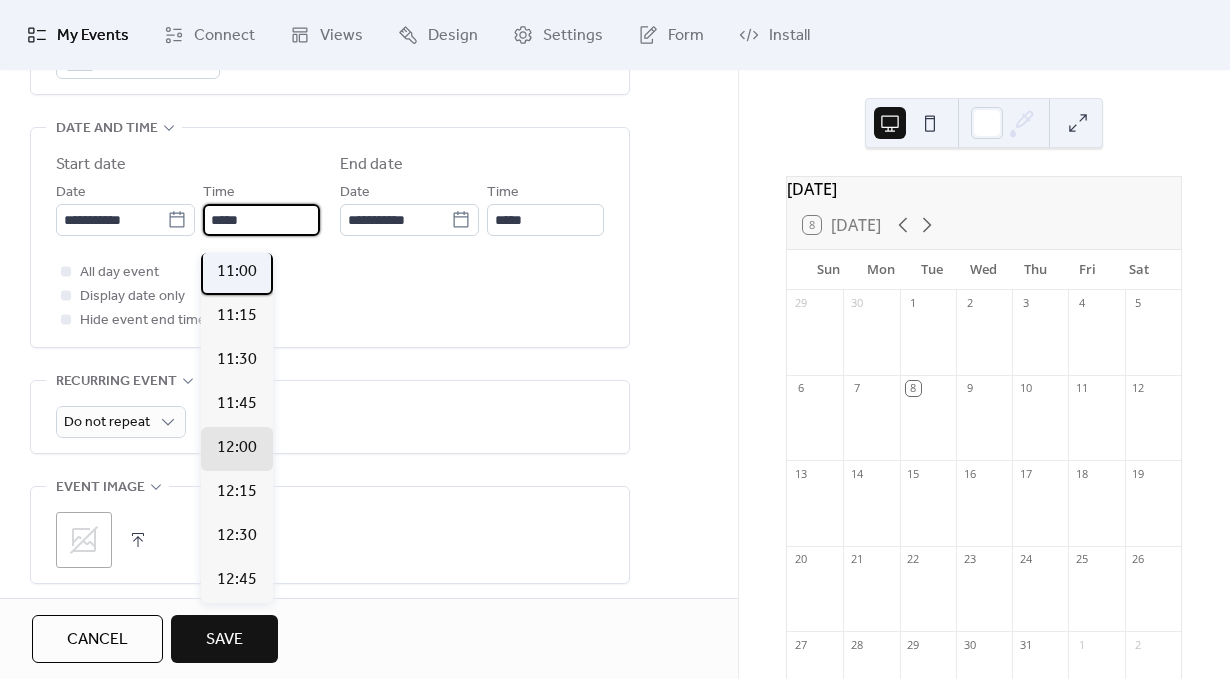 click on "11:00" at bounding box center (237, 272) 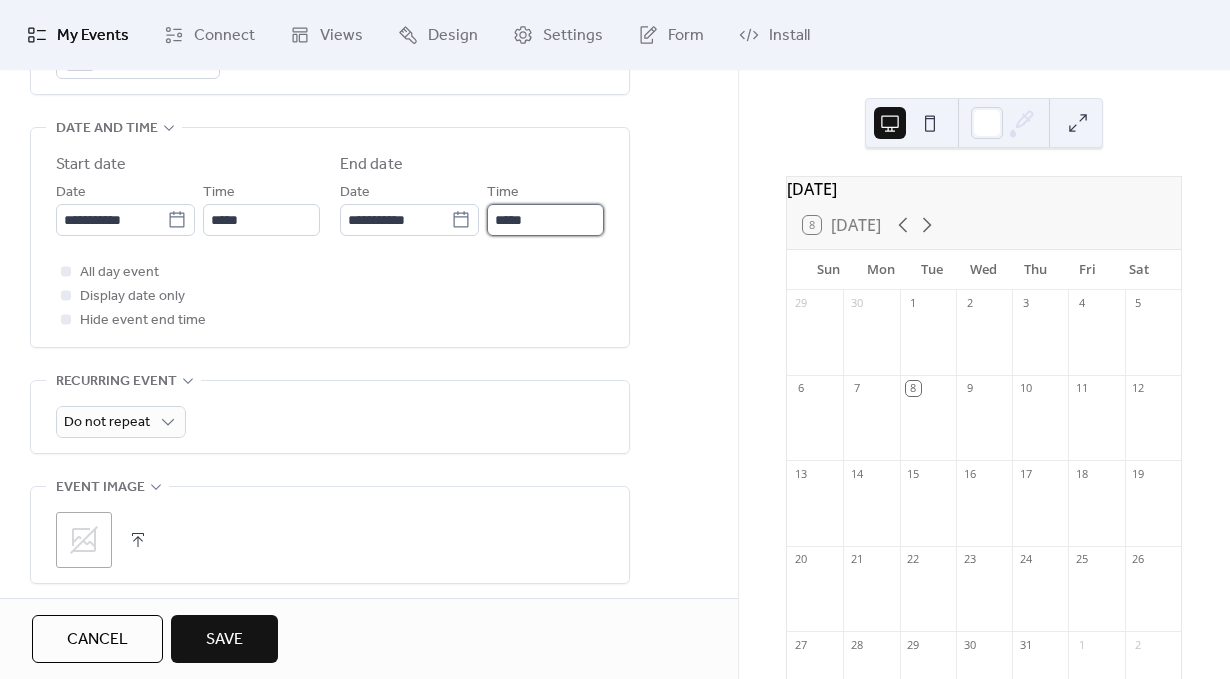 click on "*****" at bounding box center (545, 220) 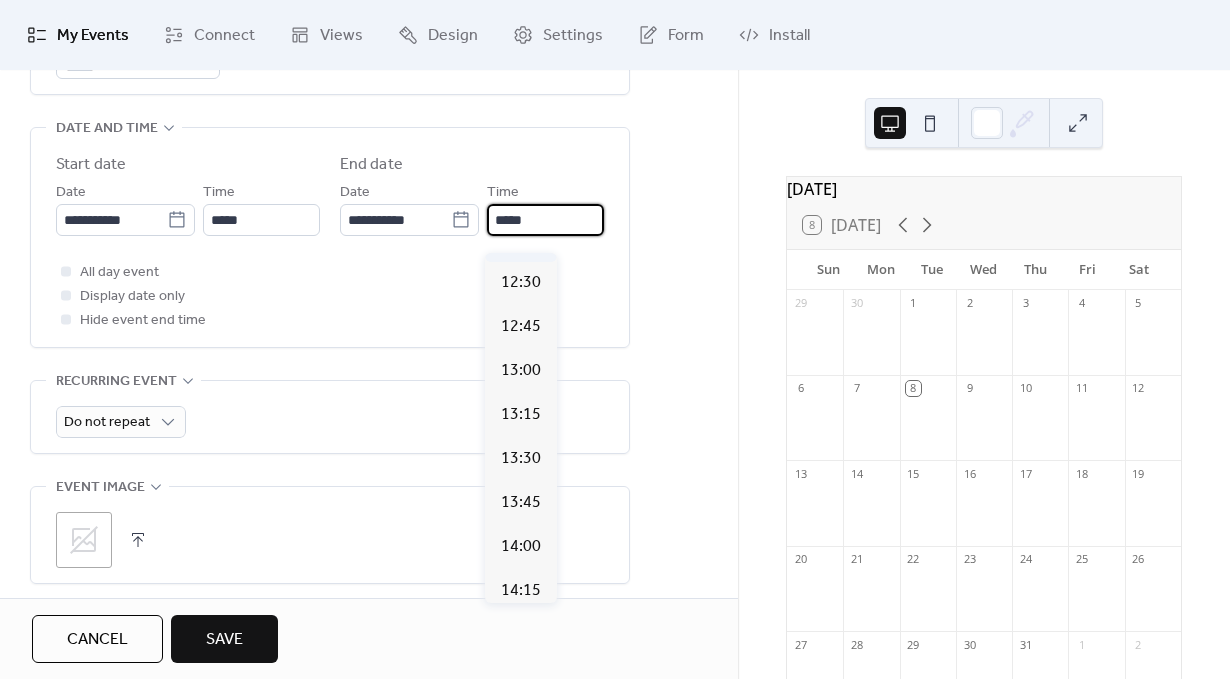 scroll, scrollTop: 260, scrollLeft: 0, axis: vertical 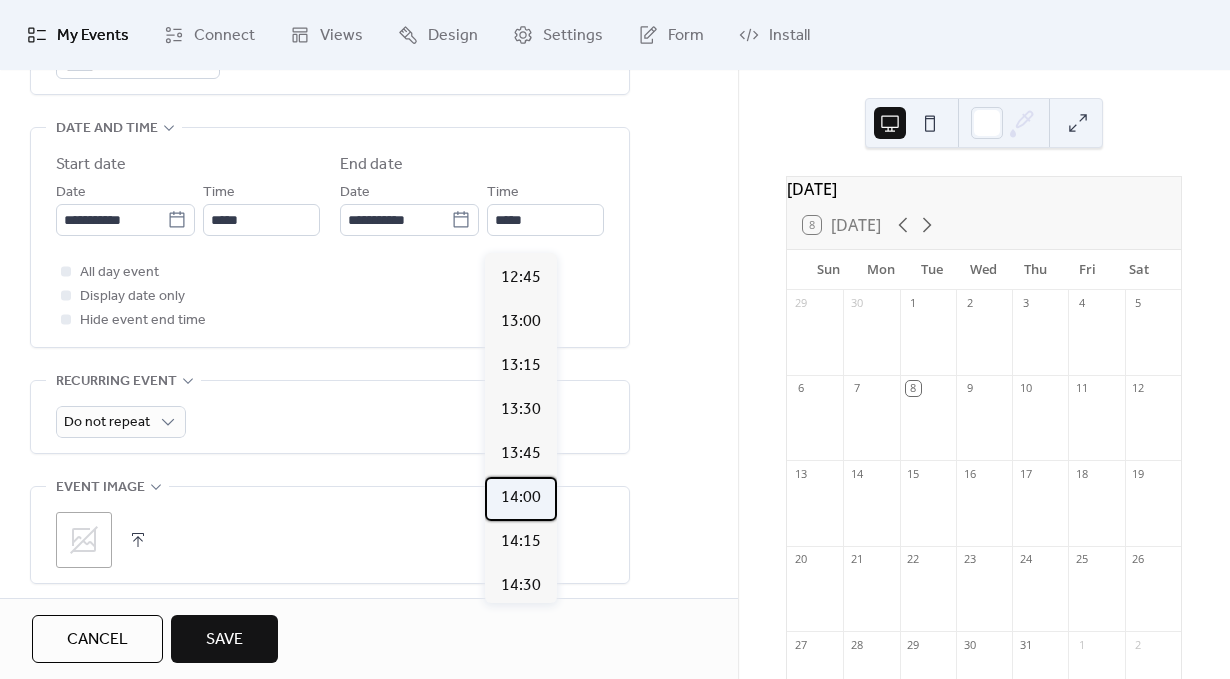 click on "14:00" at bounding box center [521, 498] 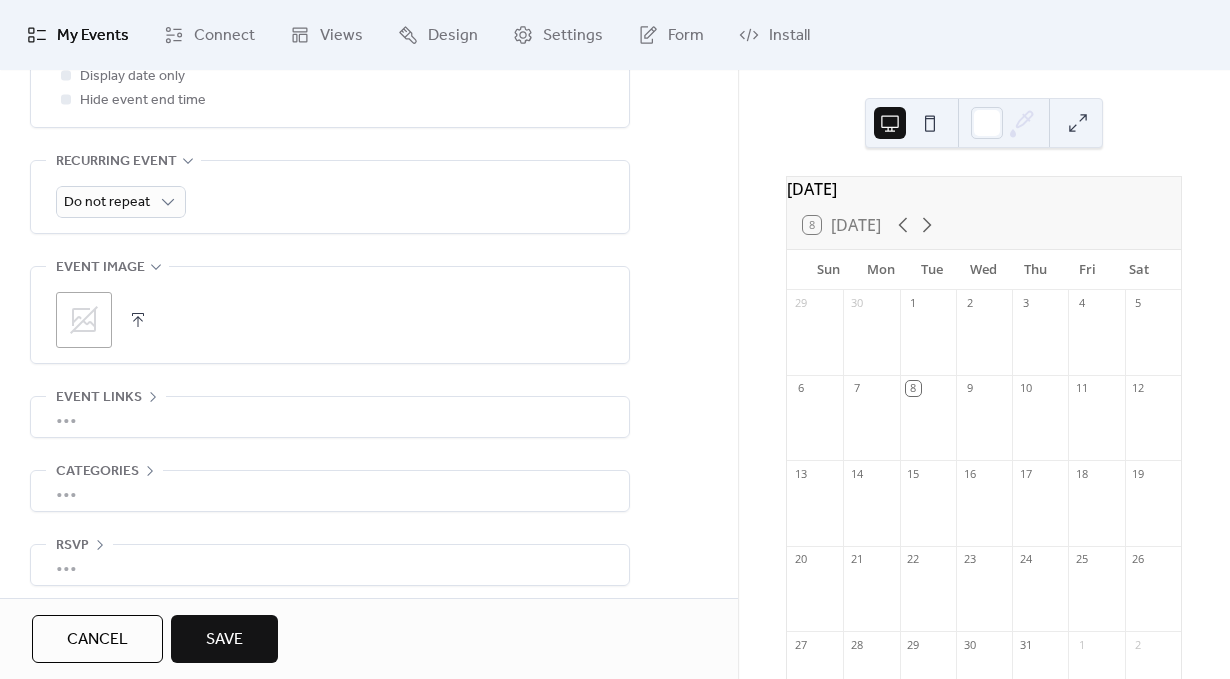 scroll, scrollTop: 880, scrollLeft: 0, axis: vertical 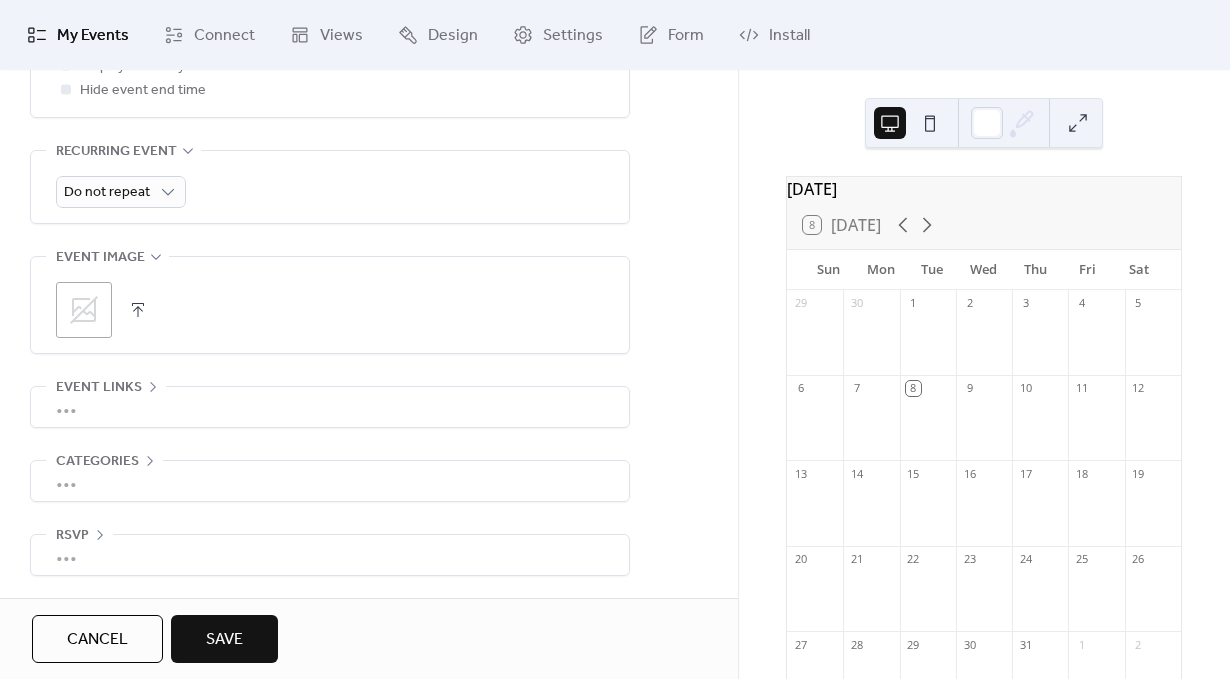 click on "•••" at bounding box center (330, 407) 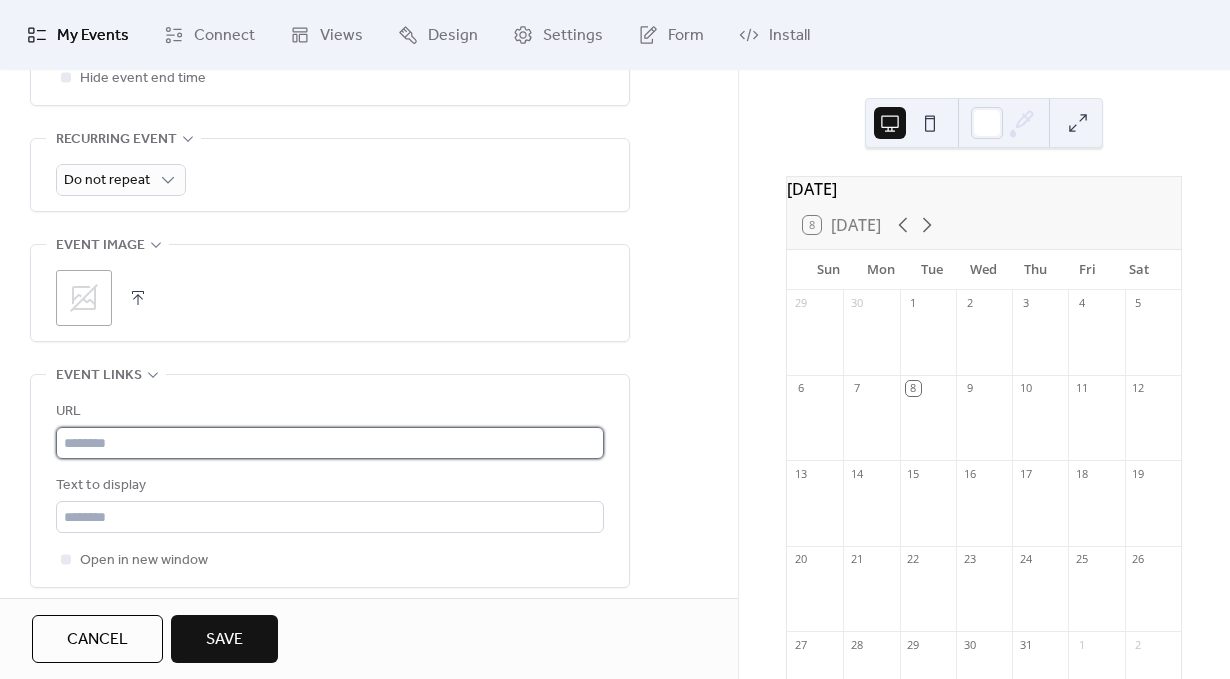 click at bounding box center [330, 443] 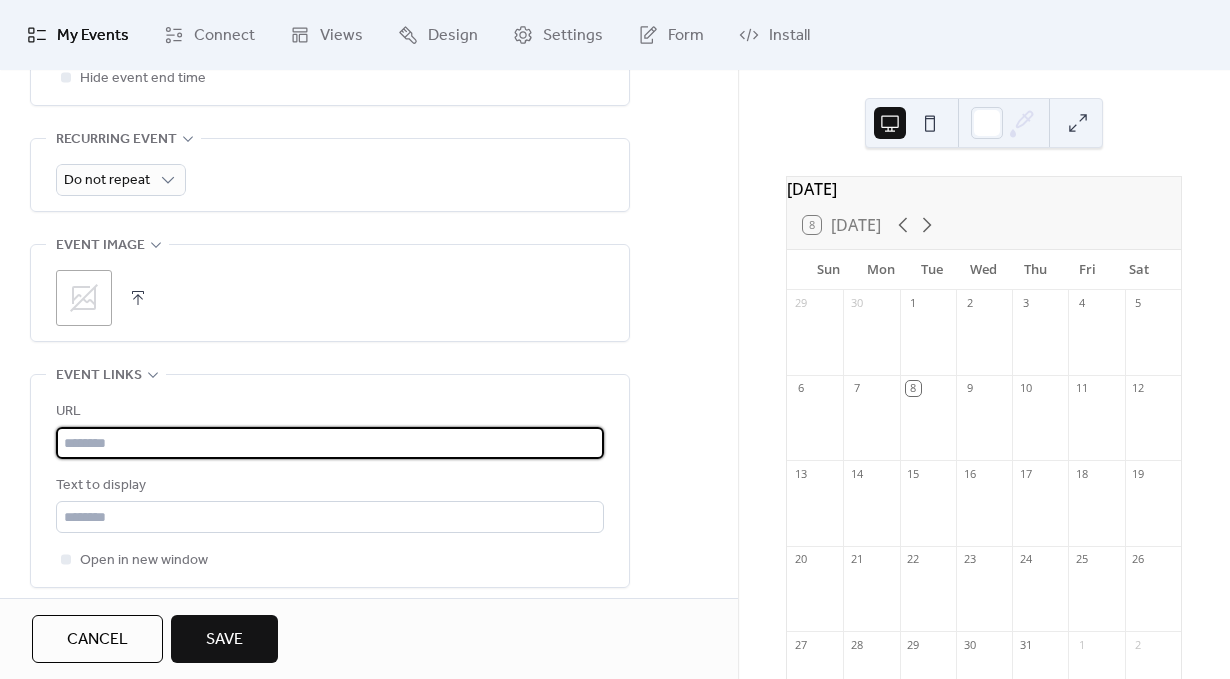paste on "**********" 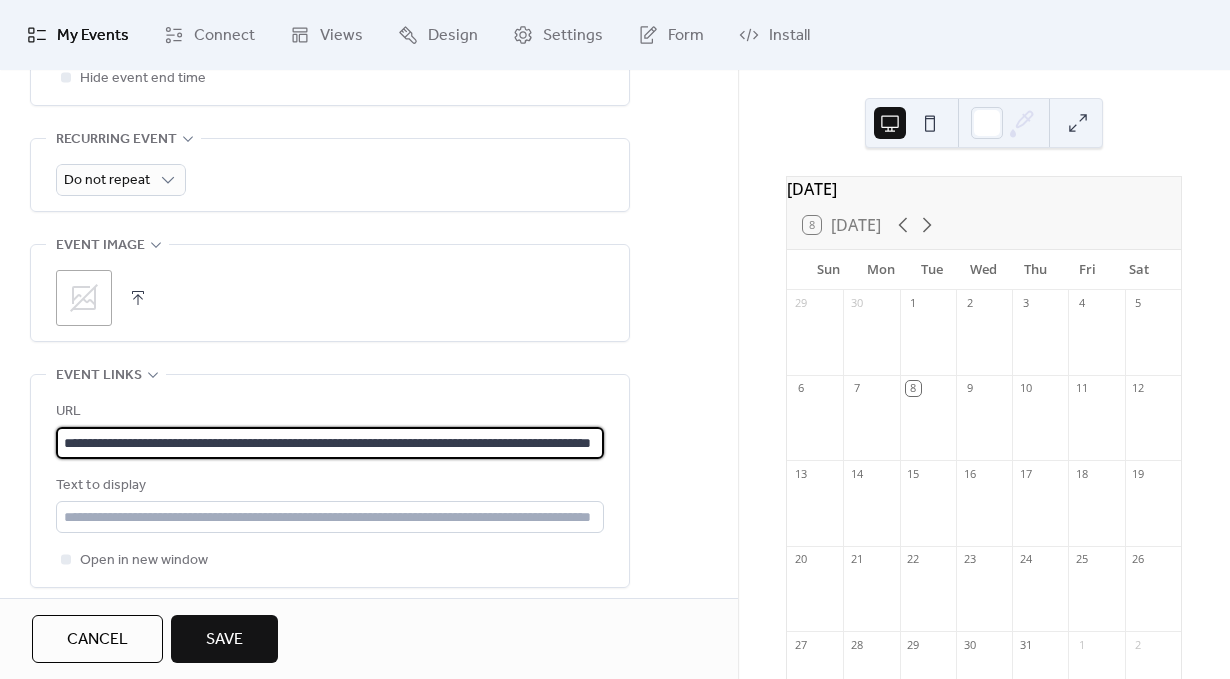 scroll, scrollTop: 0, scrollLeft: 152, axis: horizontal 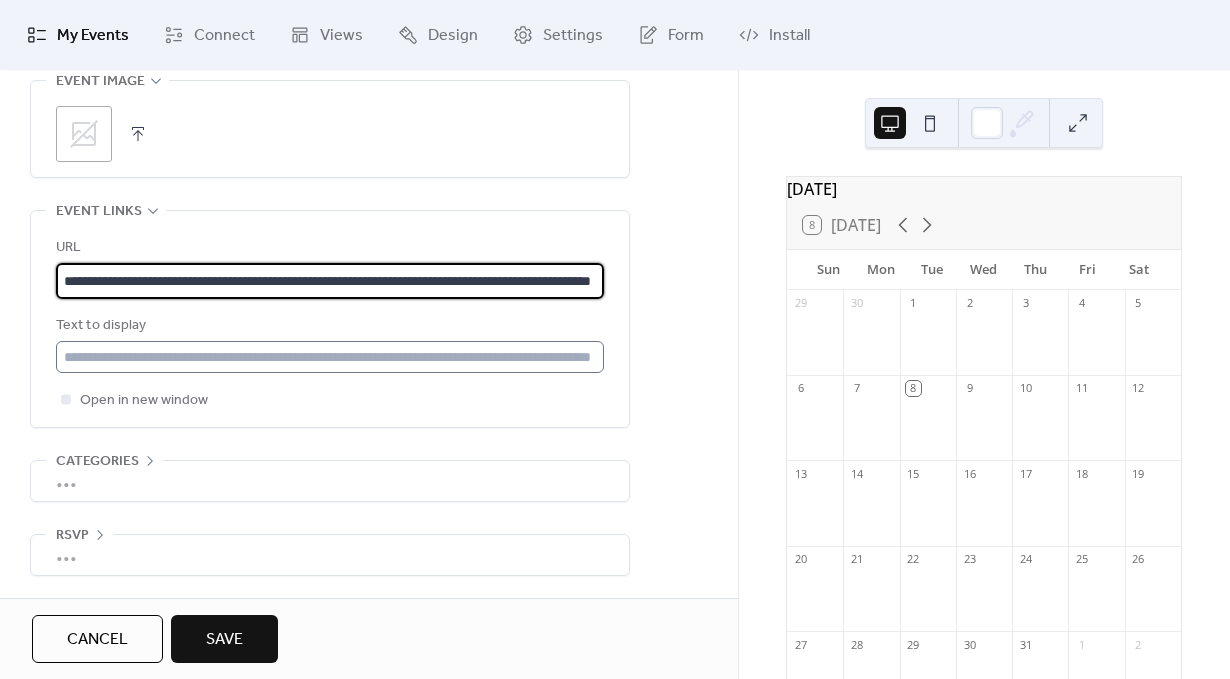 type on "**********" 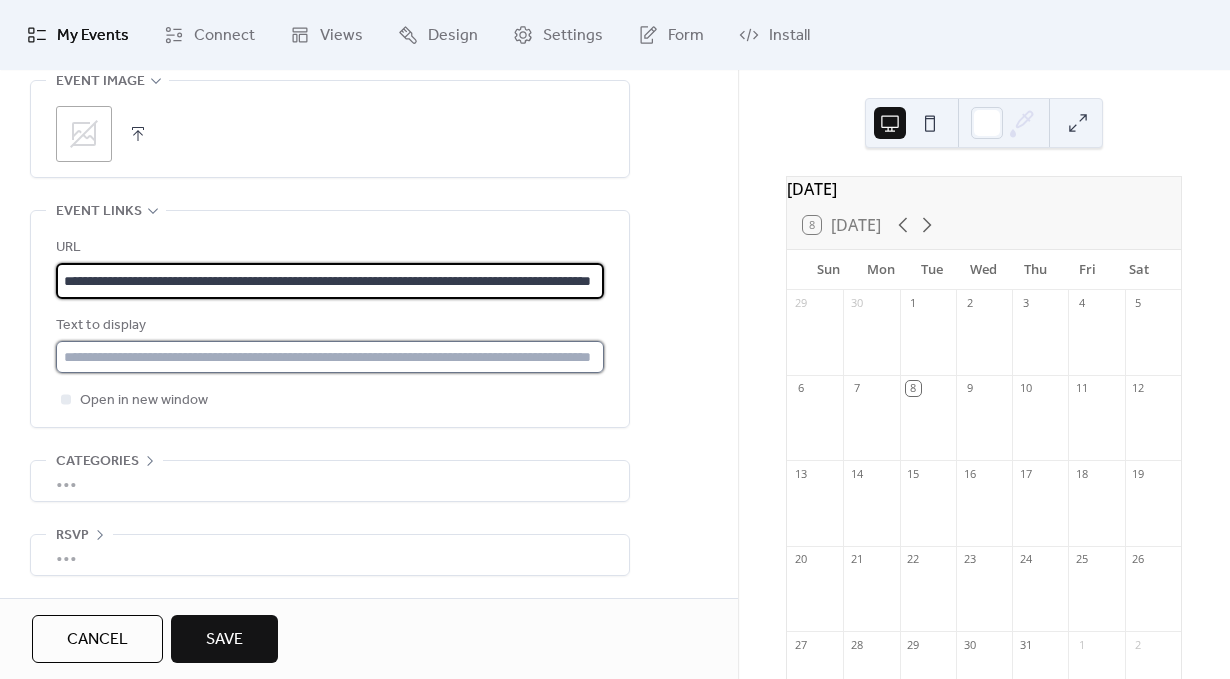 click at bounding box center [330, 357] 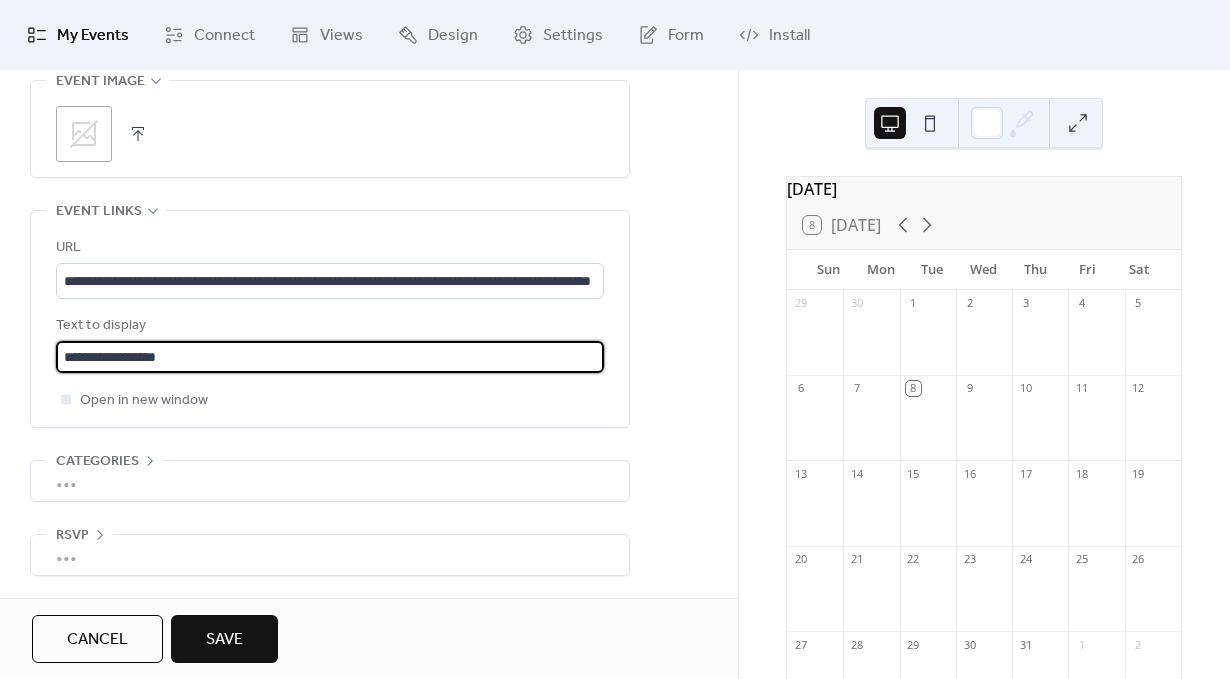 type on "**********" 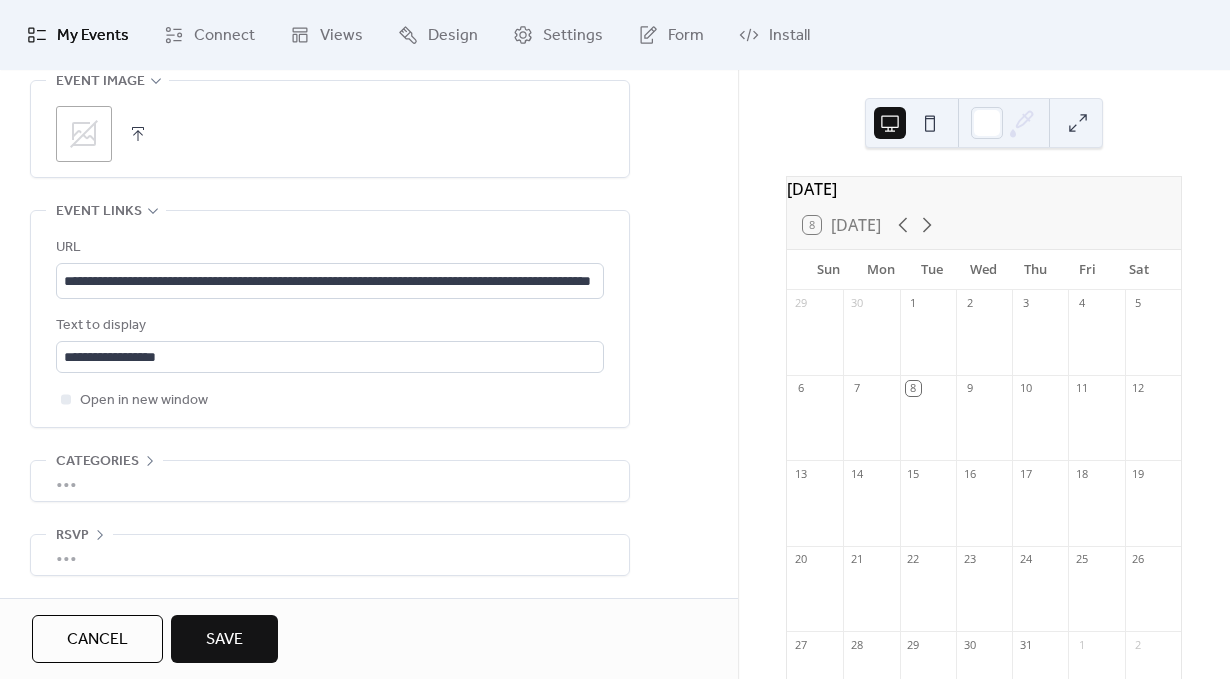 click on "•••" at bounding box center (330, 481) 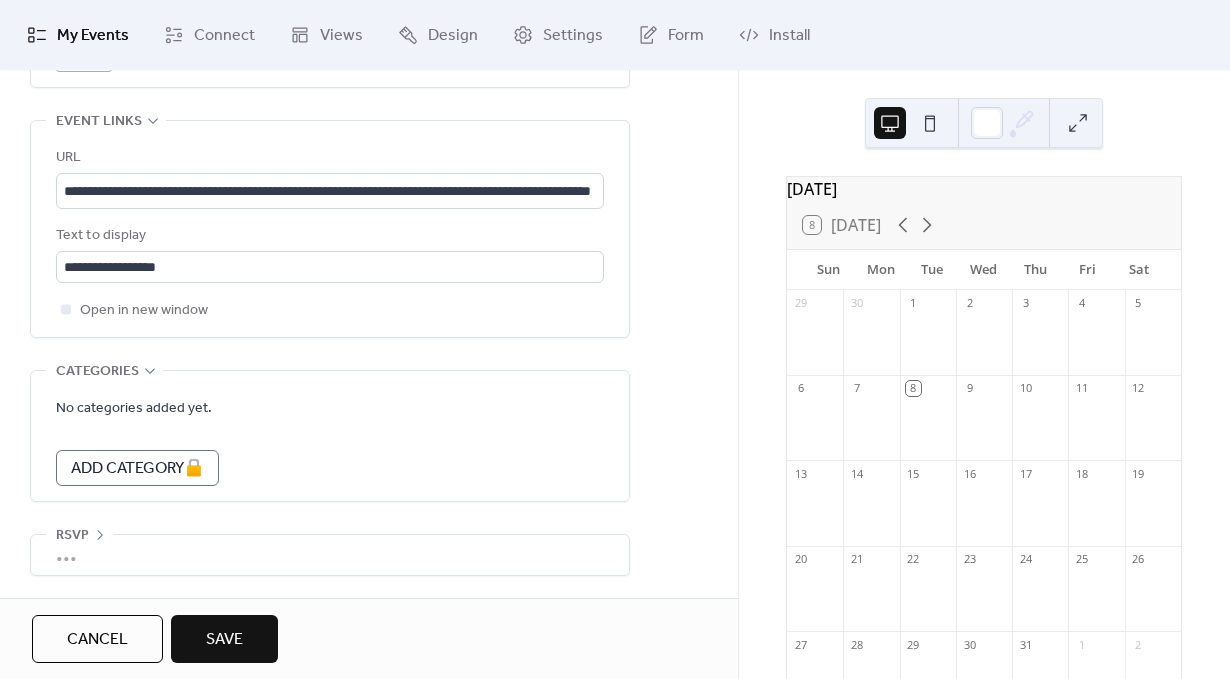 click on "Categories" at bounding box center [97, 372] 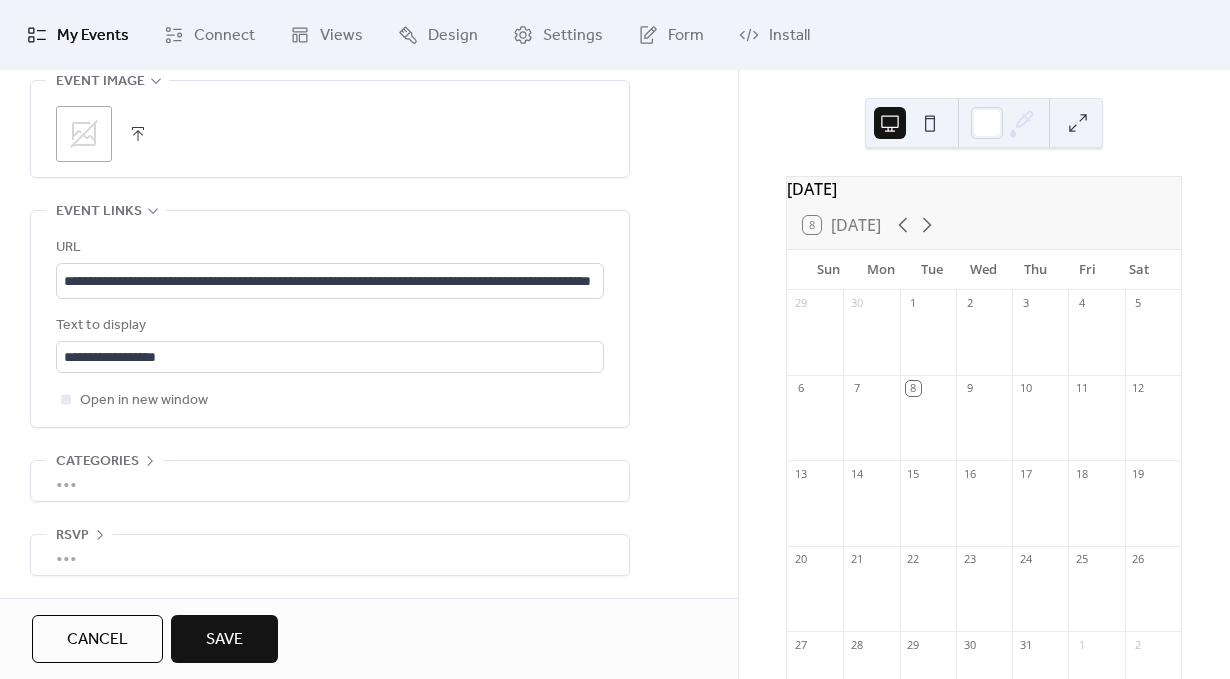 scroll, scrollTop: 1056, scrollLeft: 0, axis: vertical 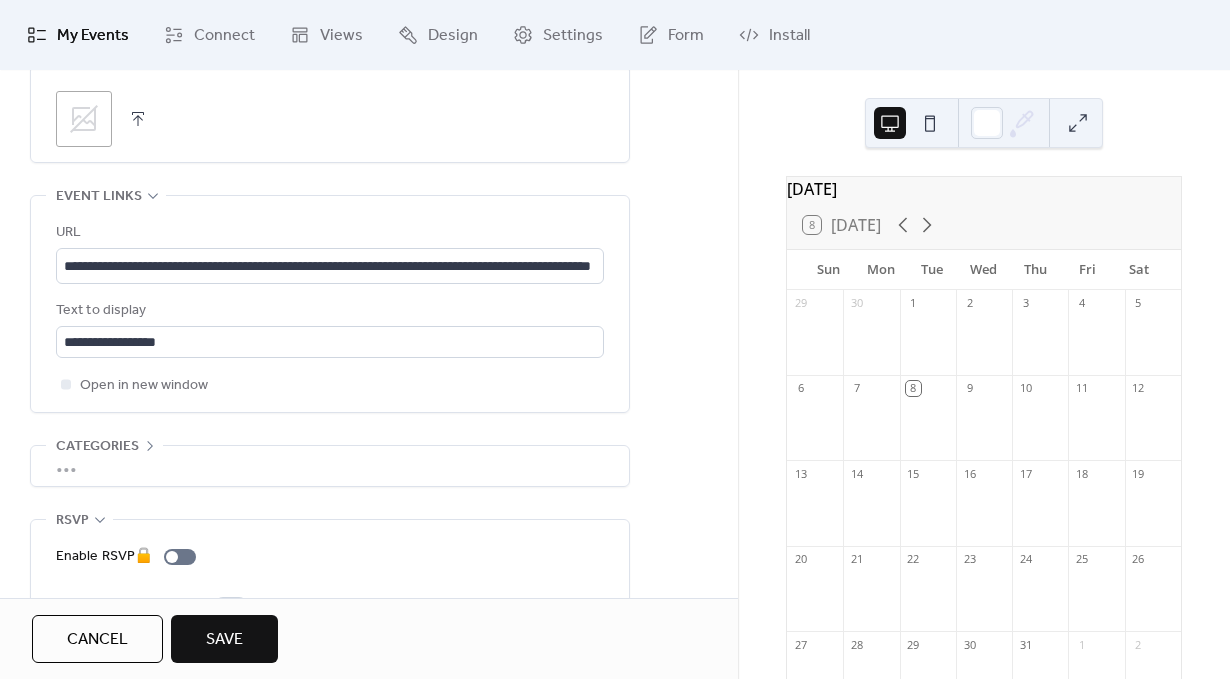 click on "RSVP" at bounding box center (72, 521) 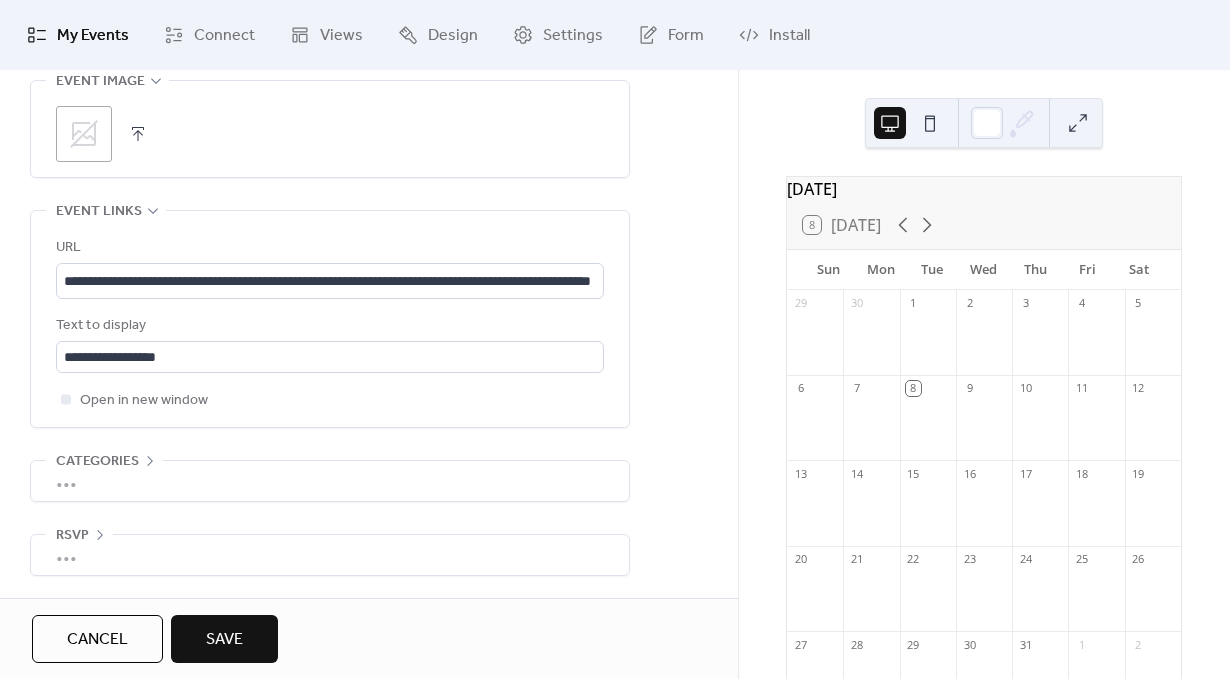 click on "RSVP" at bounding box center [72, 536] 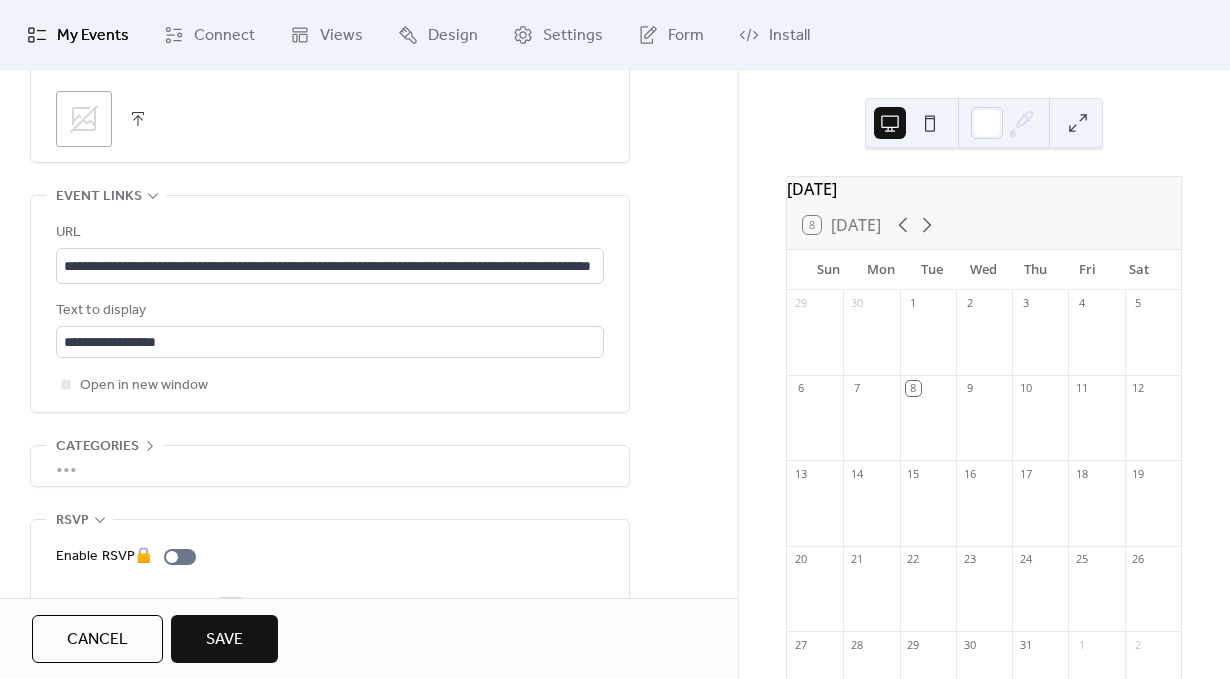 scroll, scrollTop: 1131, scrollLeft: 0, axis: vertical 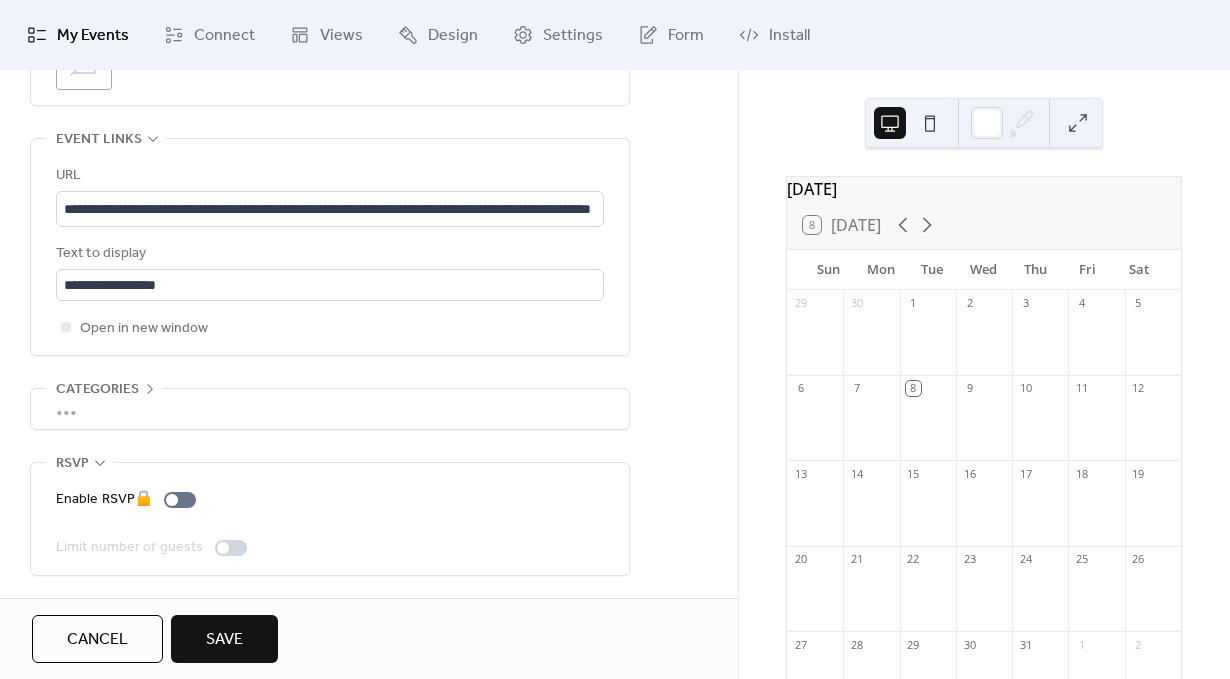 click on "RSVP" at bounding box center (72, 464) 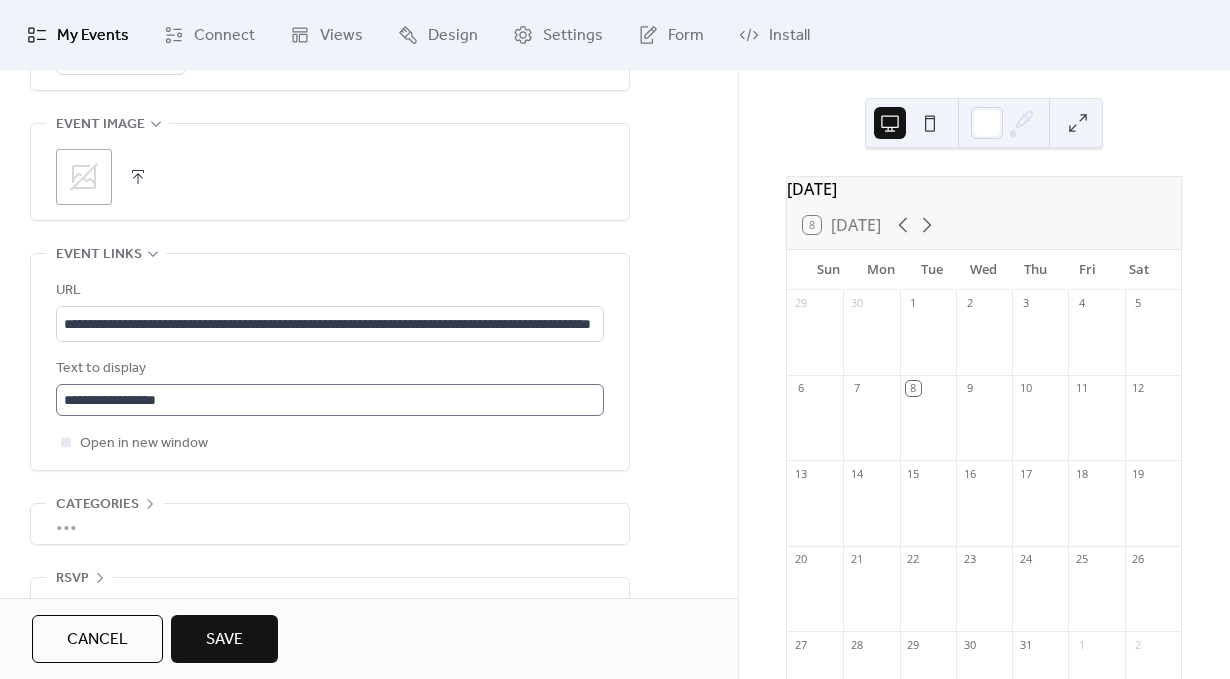 scroll, scrollTop: 935, scrollLeft: 0, axis: vertical 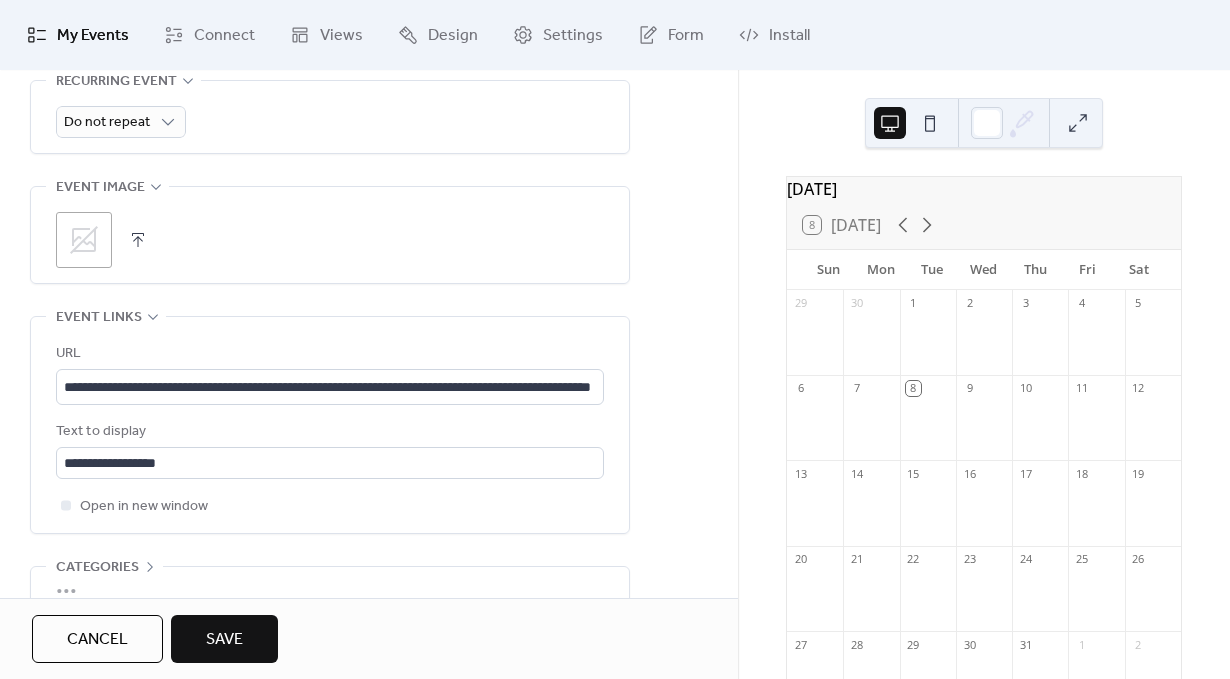 click on ";" at bounding box center (84, 240) 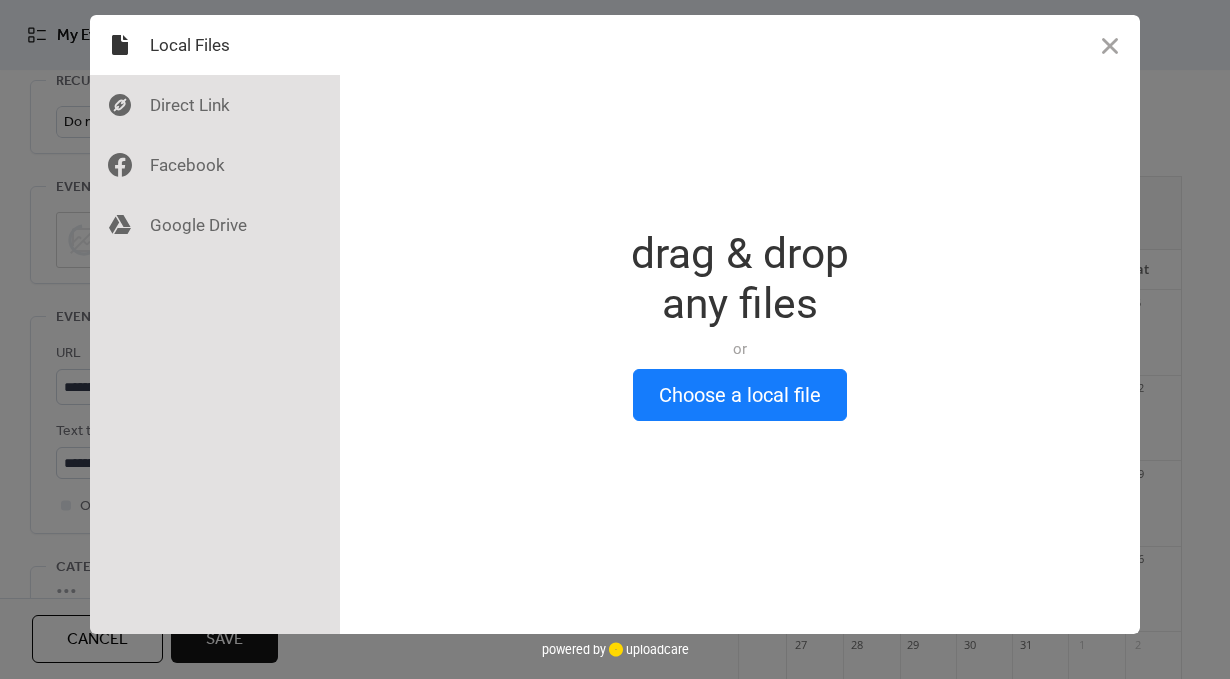 scroll, scrollTop: 216, scrollLeft: 0, axis: vertical 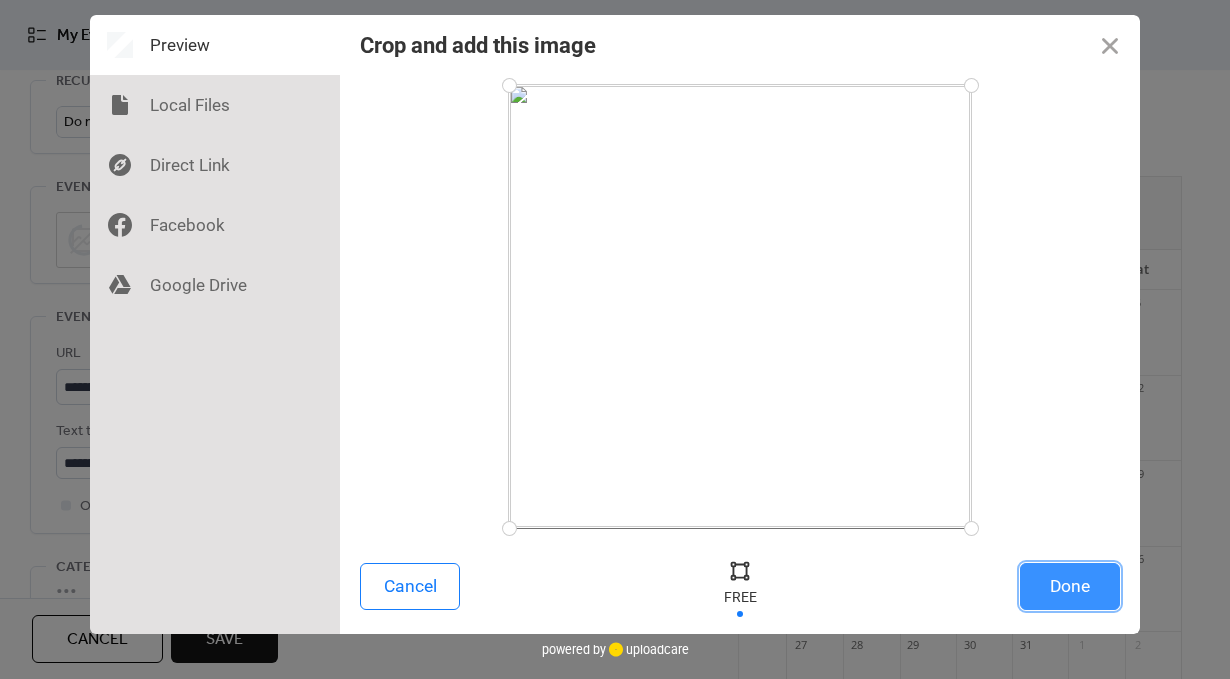 click on "Done" at bounding box center (1070, 586) 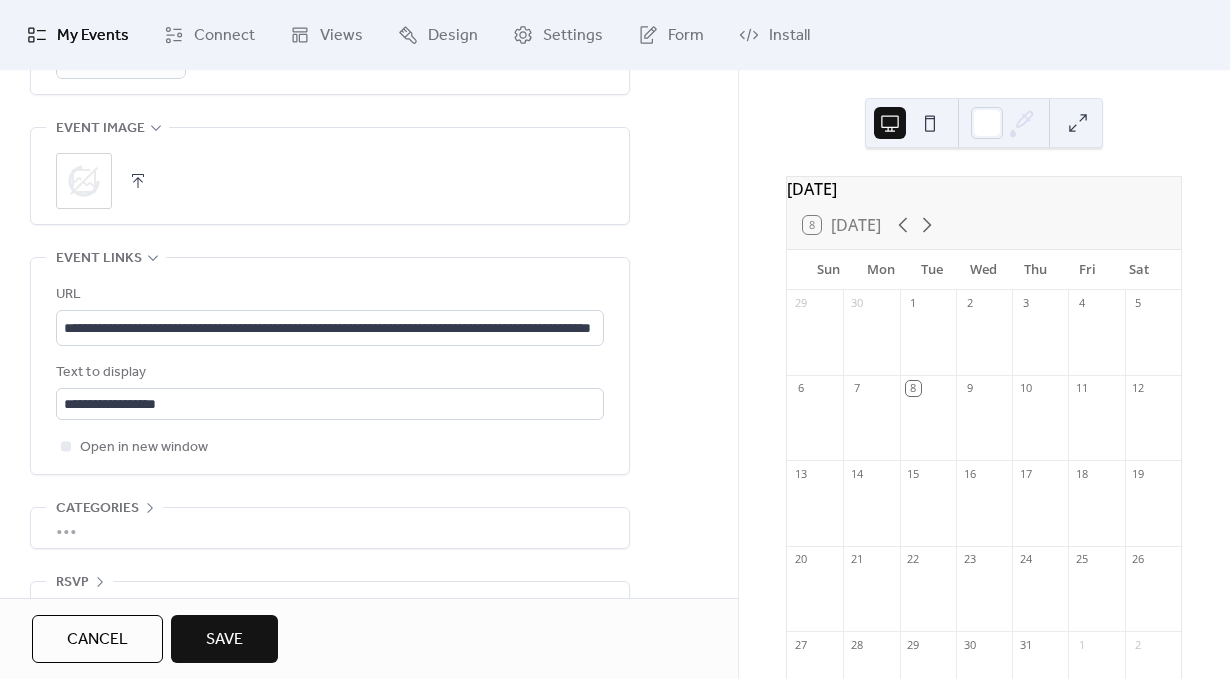 scroll, scrollTop: 1059, scrollLeft: 0, axis: vertical 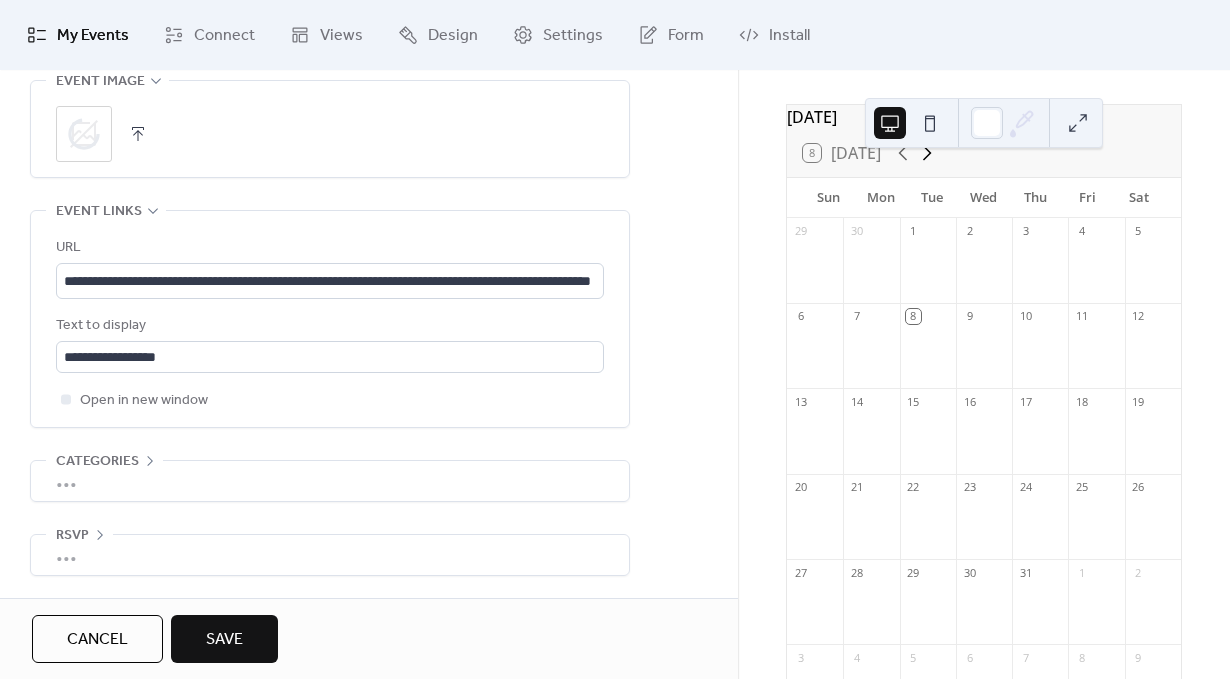 click 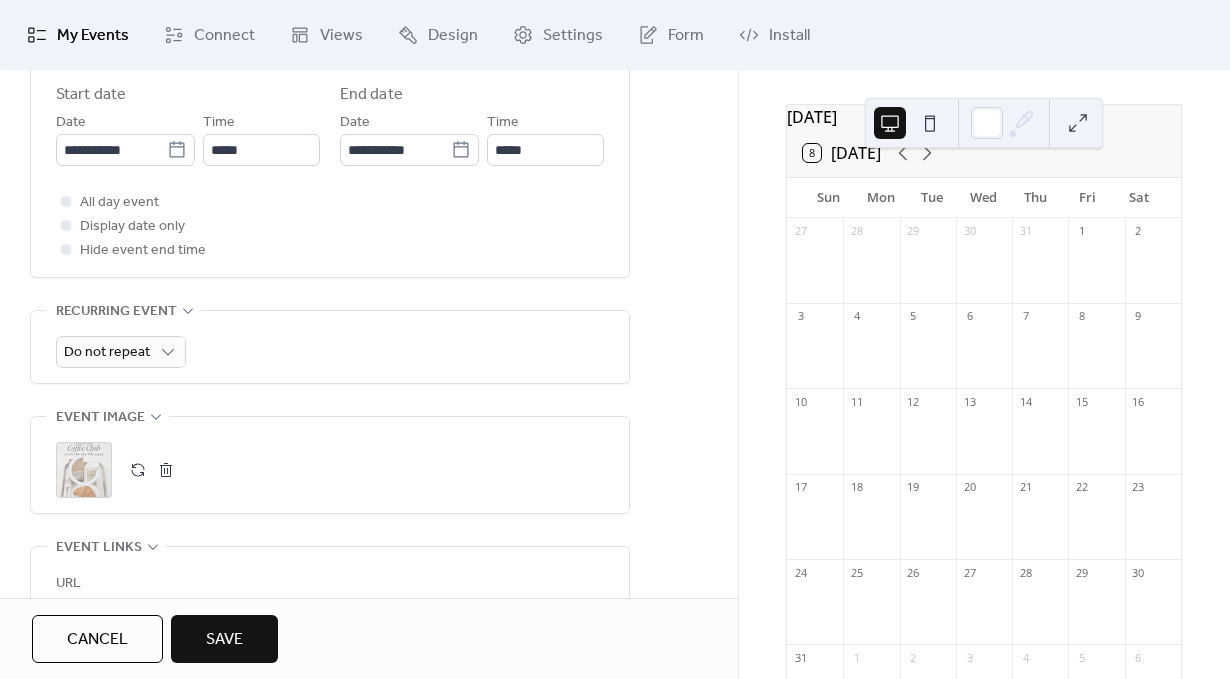 scroll, scrollTop: 510, scrollLeft: 0, axis: vertical 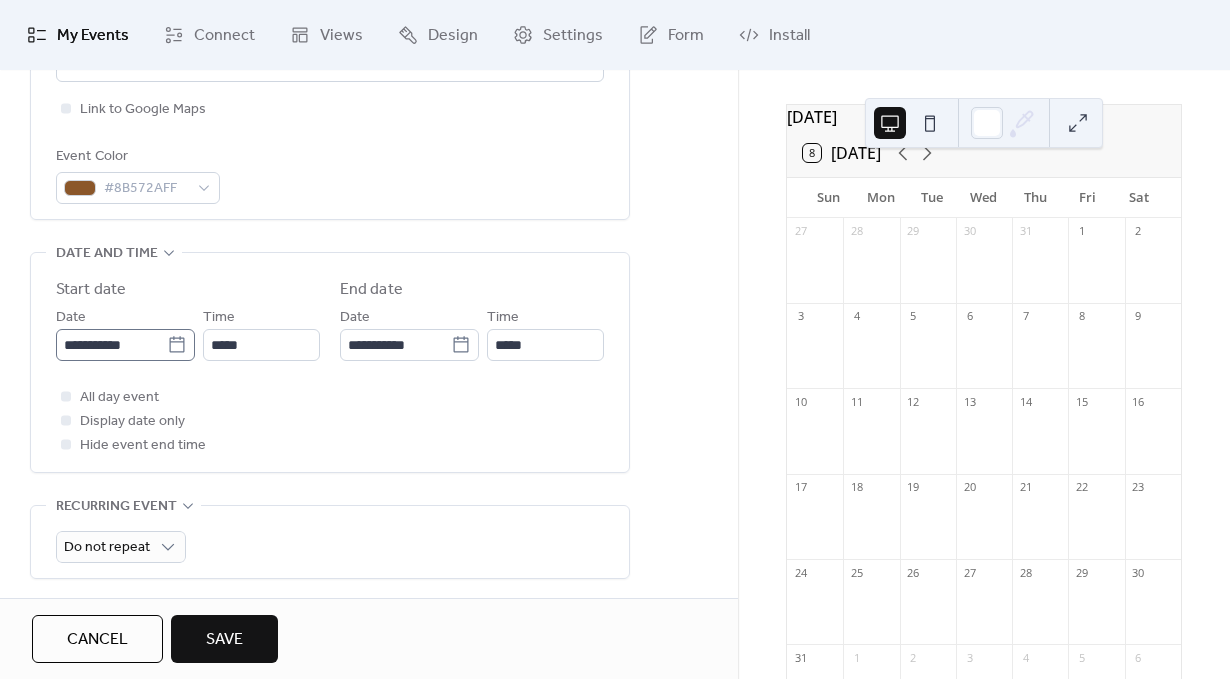 click 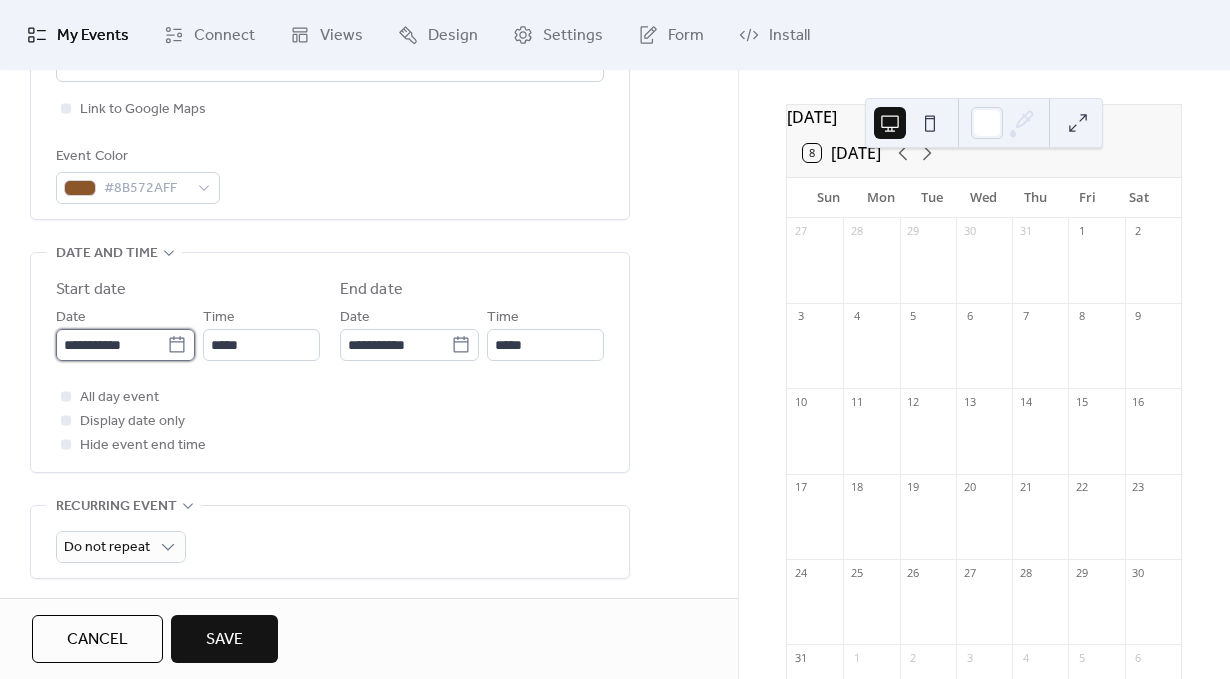 click on "**********" at bounding box center (111, 345) 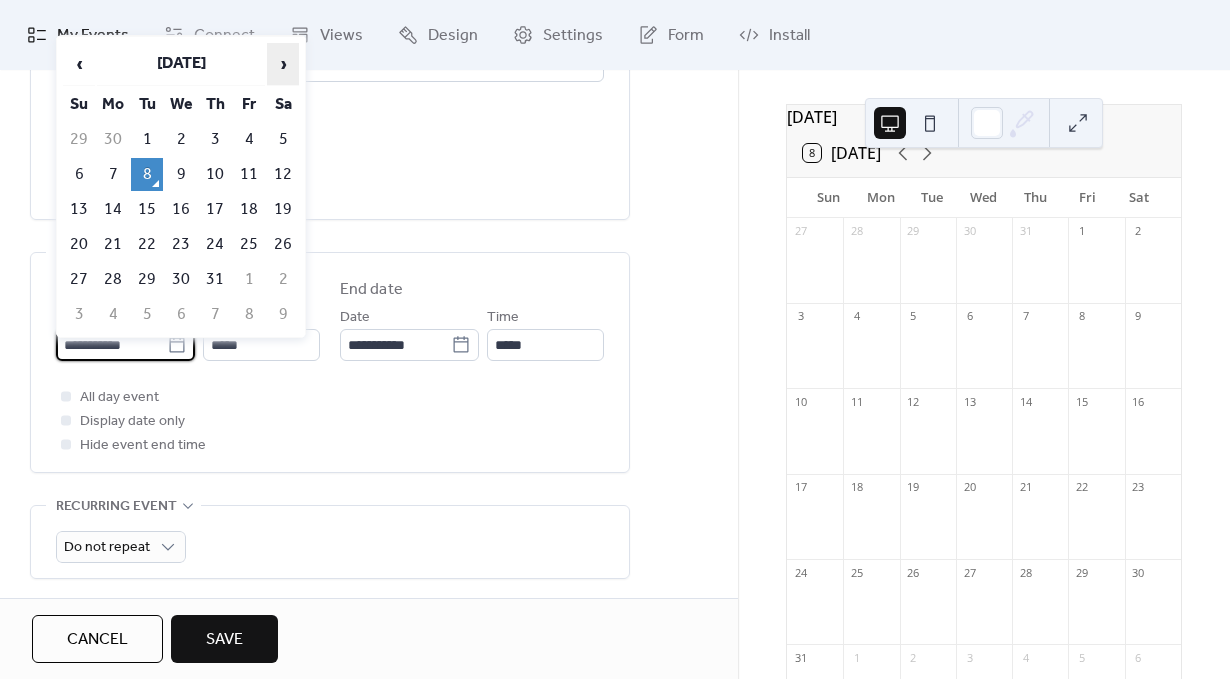 click on "›" at bounding box center (283, 64) 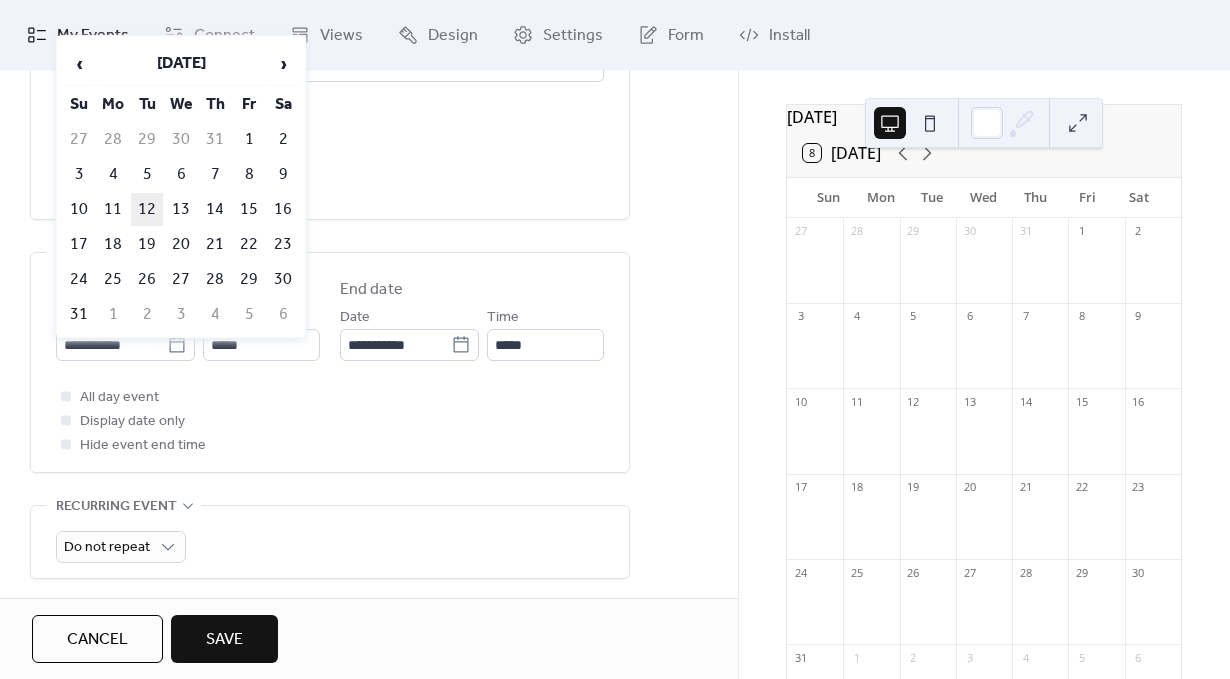 click on "12" at bounding box center [147, 209] 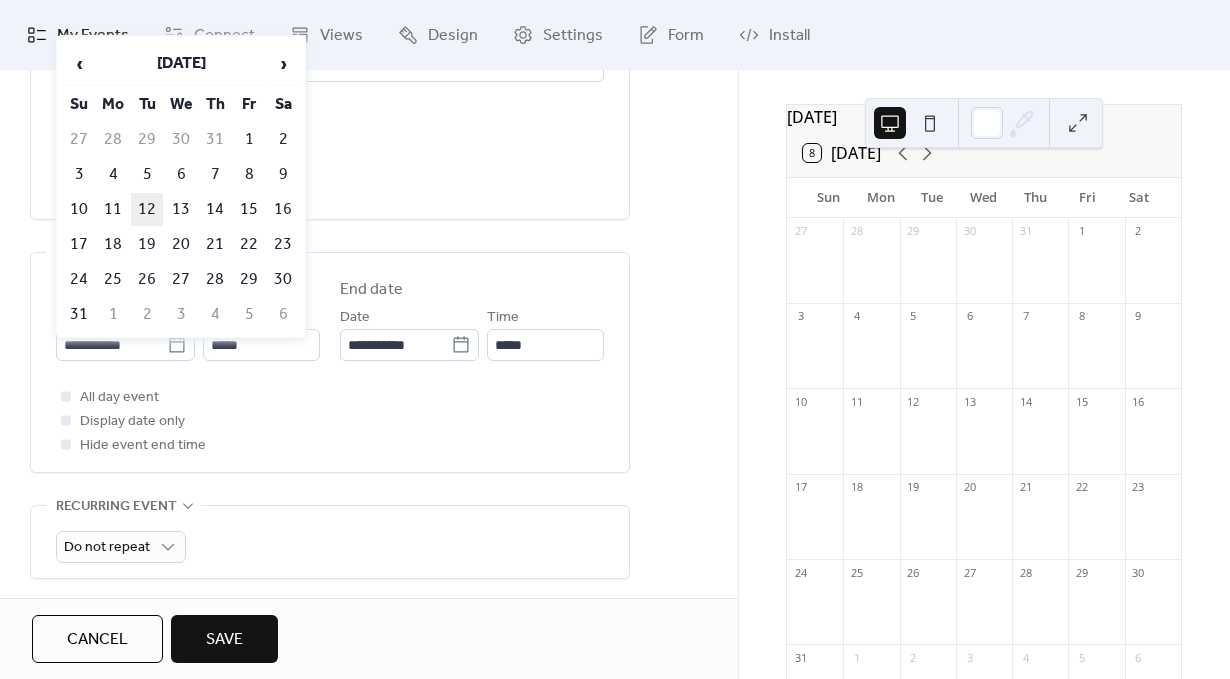 type on "**********" 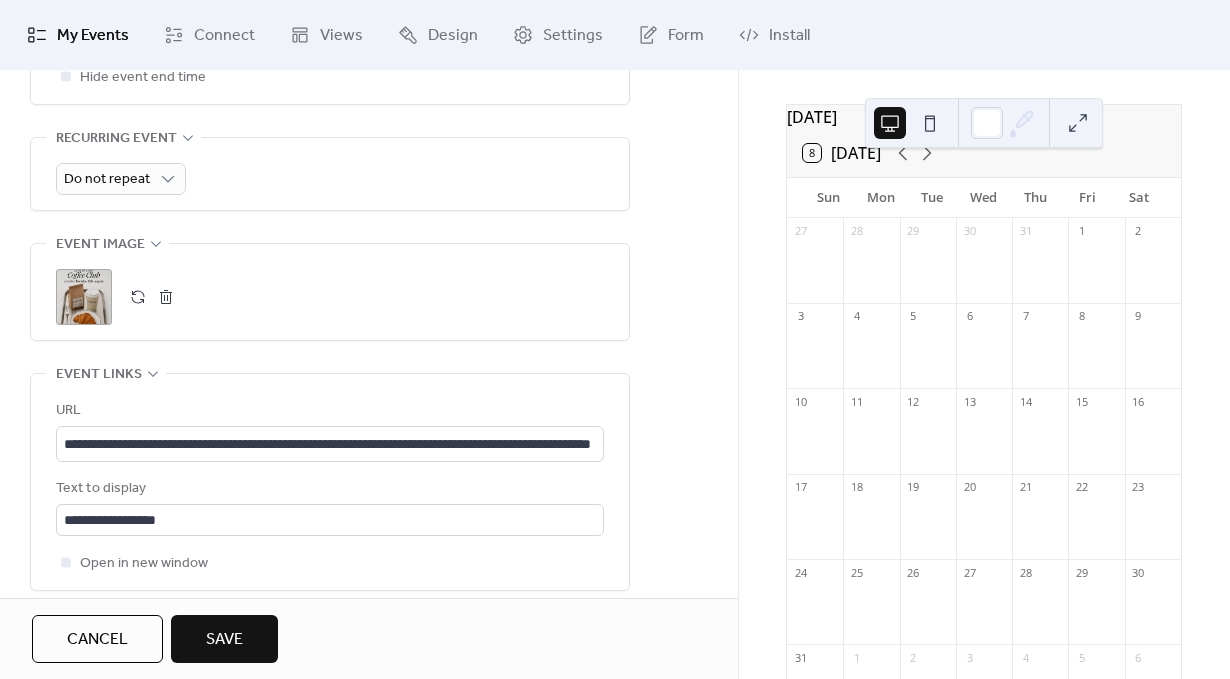 scroll, scrollTop: 1059, scrollLeft: 0, axis: vertical 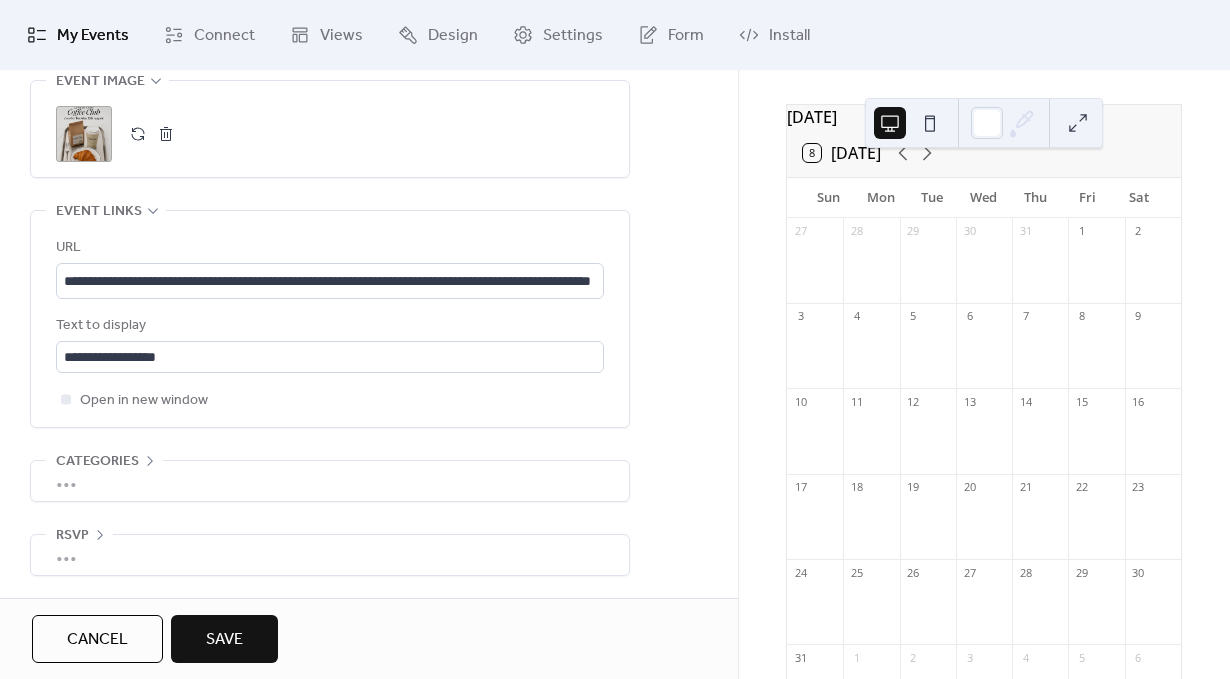 click on "Save" at bounding box center [224, 640] 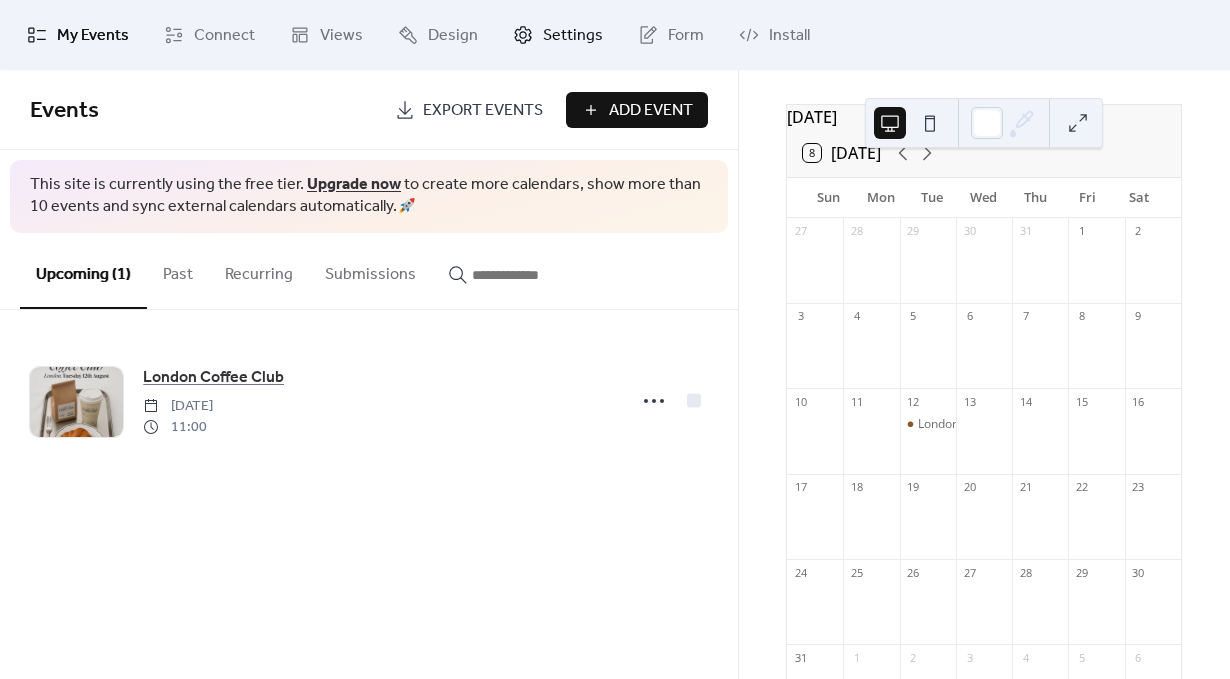 click on "Settings" at bounding box center [573, 36] 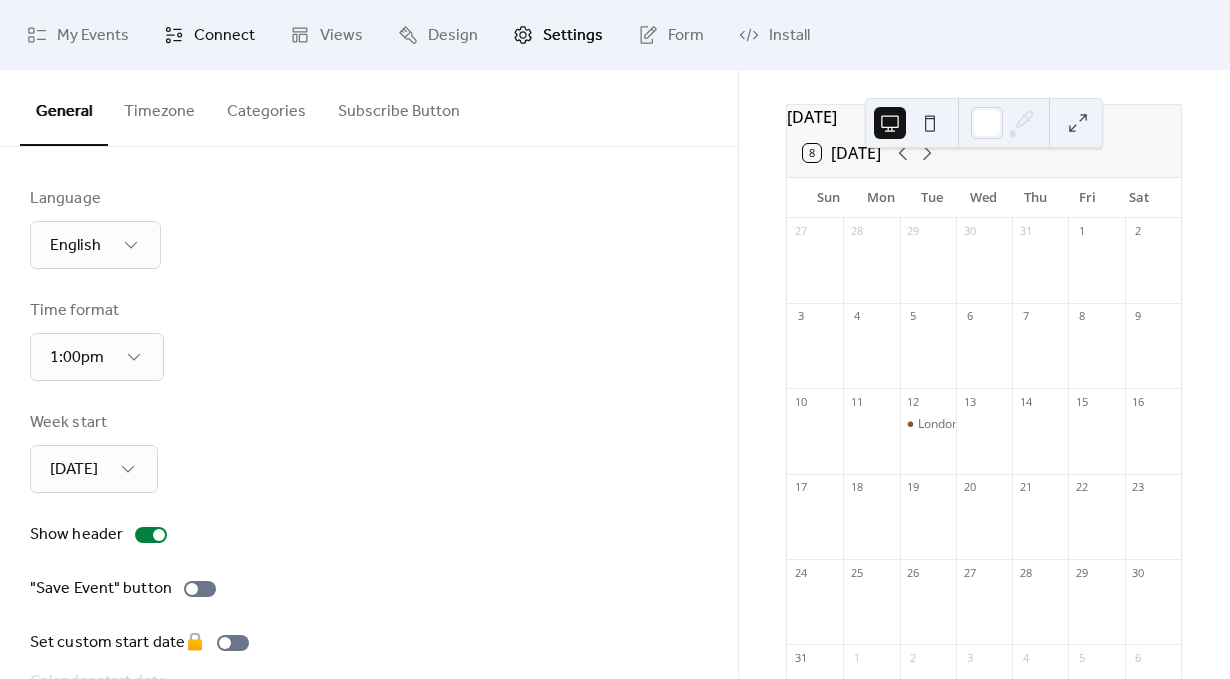 click on "Connect" at bounding box center [224, 36] 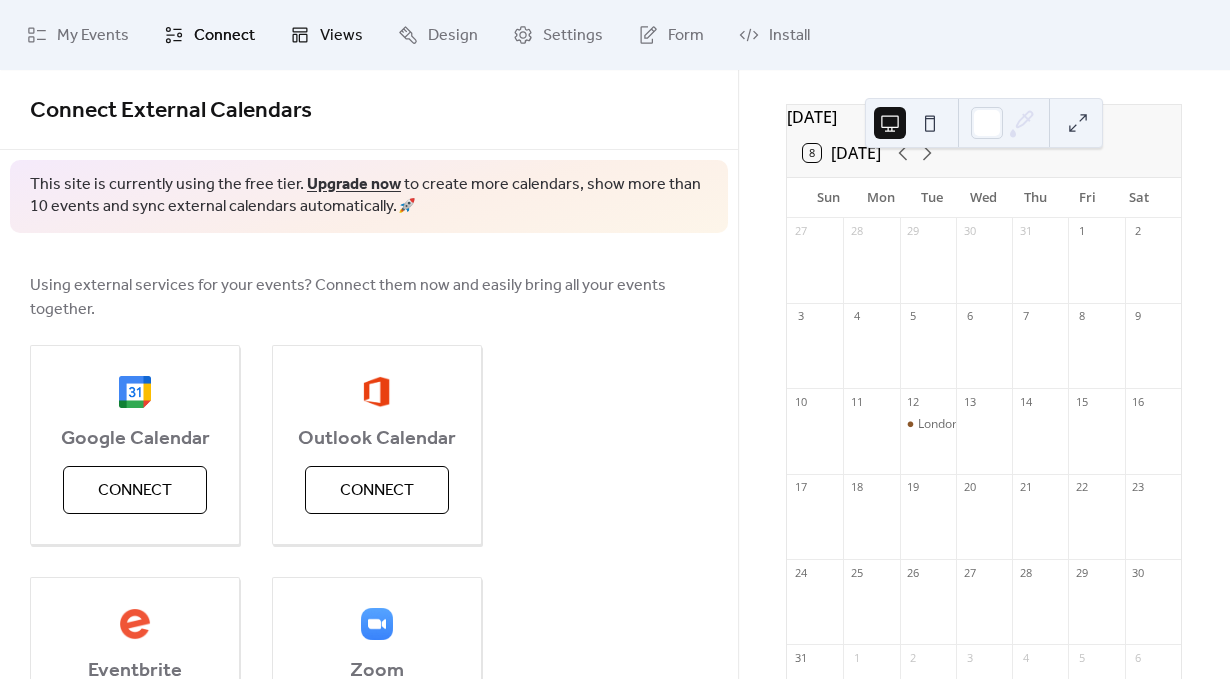 click on "Views" at bounding box center [341, 36] 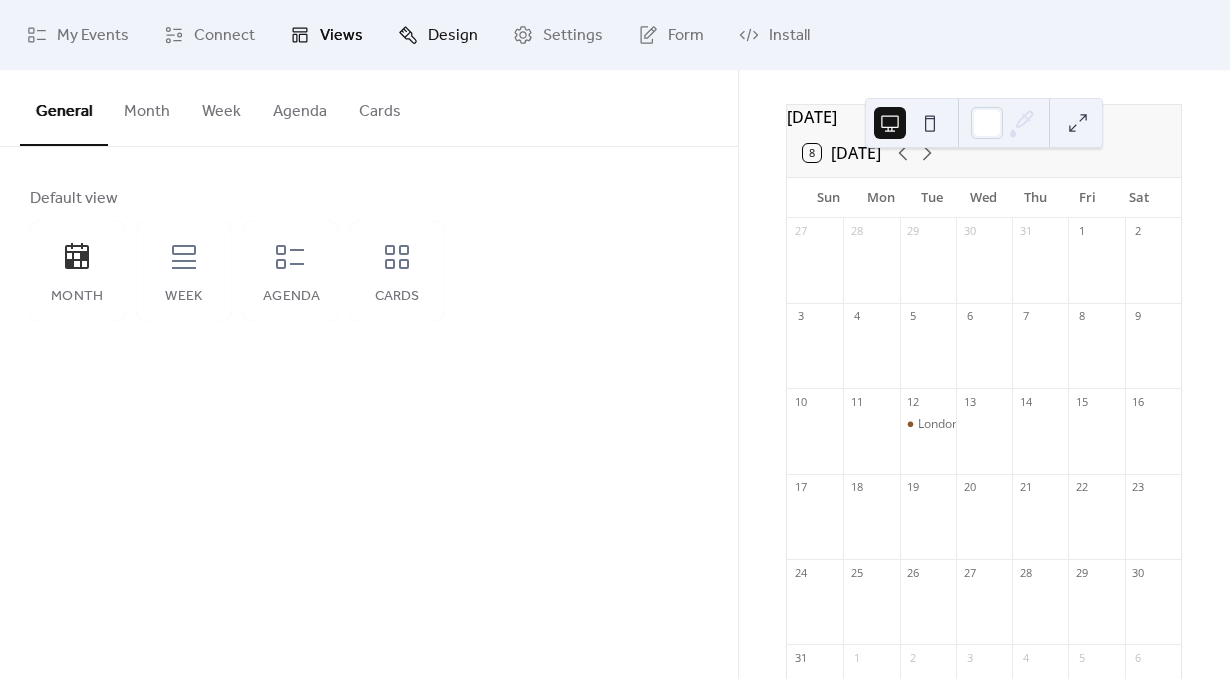 click on "Design" at bounding box center (453, 36) 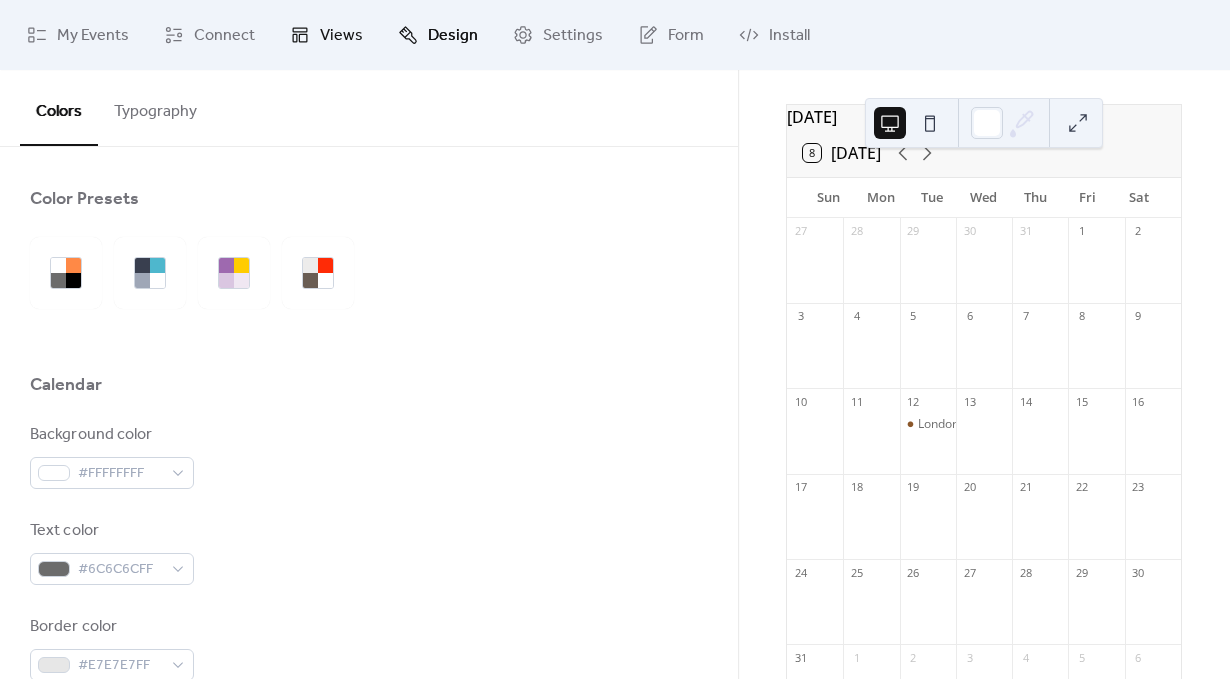 click on "Views" at bounding box center (341, 36) 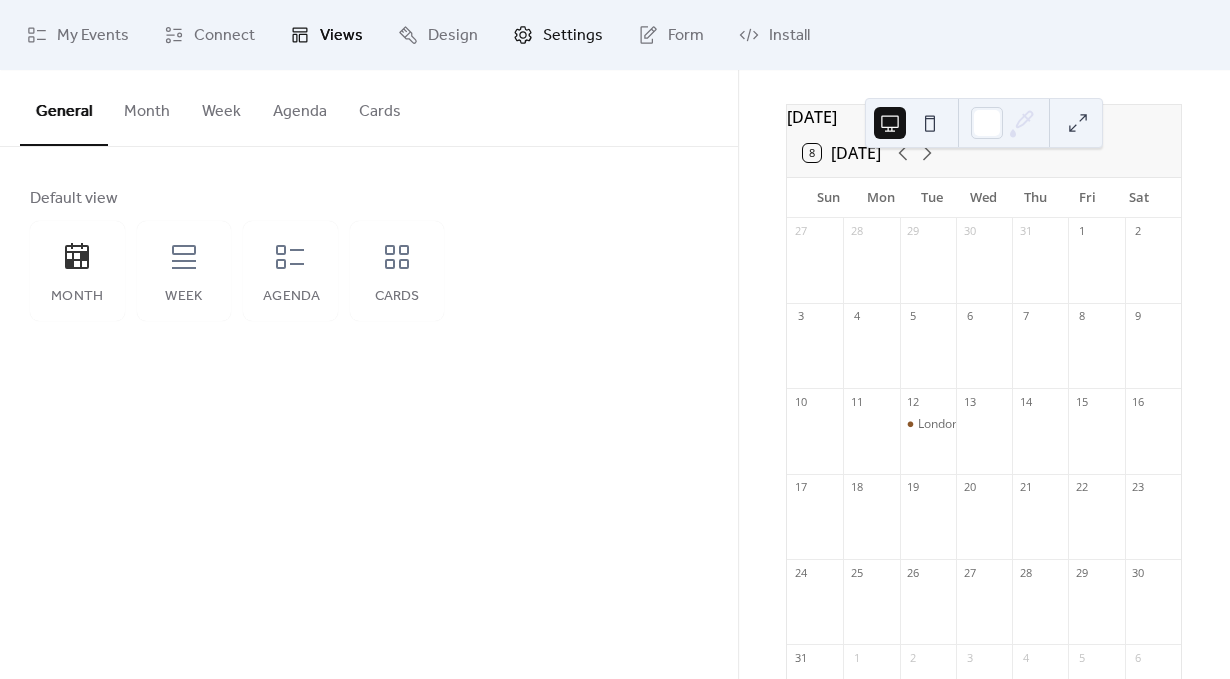 click 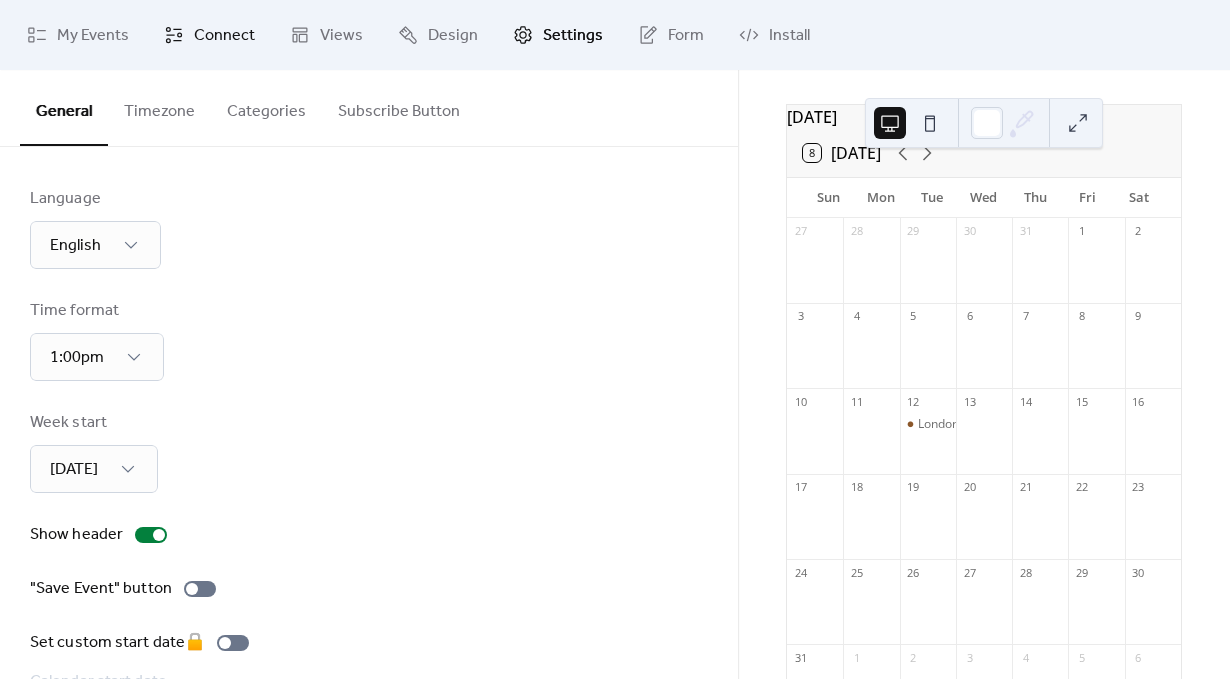 click on "Connect" at bounding box center [209, 35] 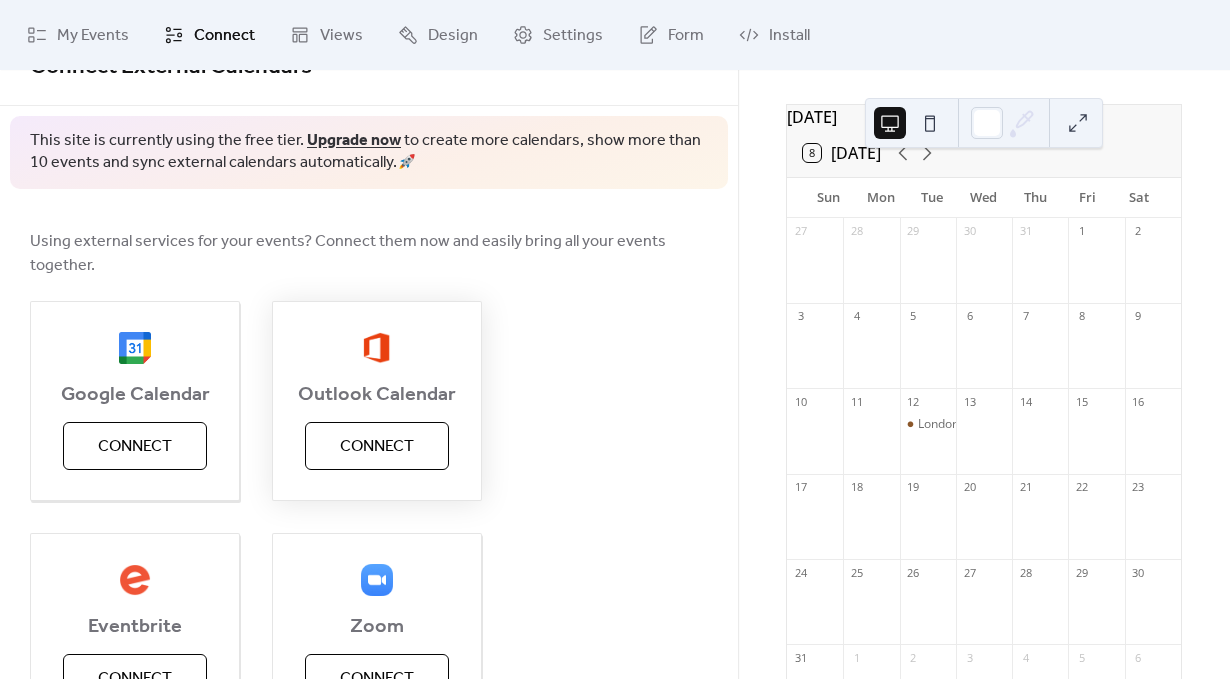 scroll, scrollTop: 0, scrollLeft: 0, axis: both 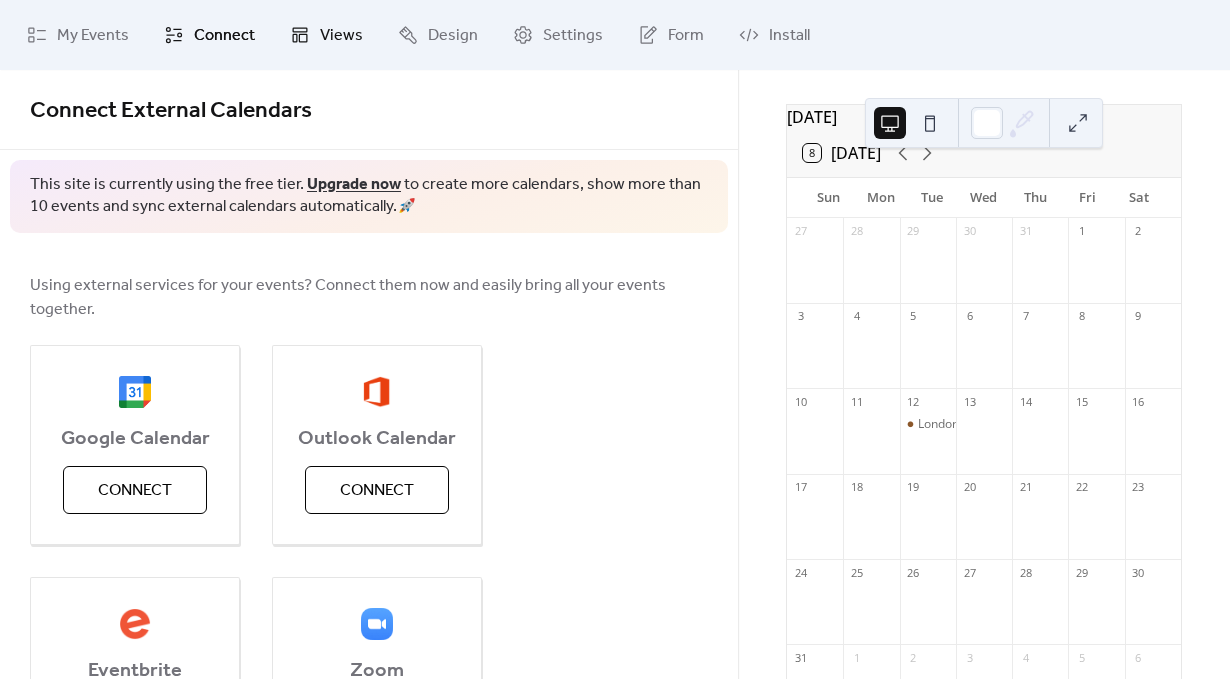 click on "Views" at bounding box center [341, 36] 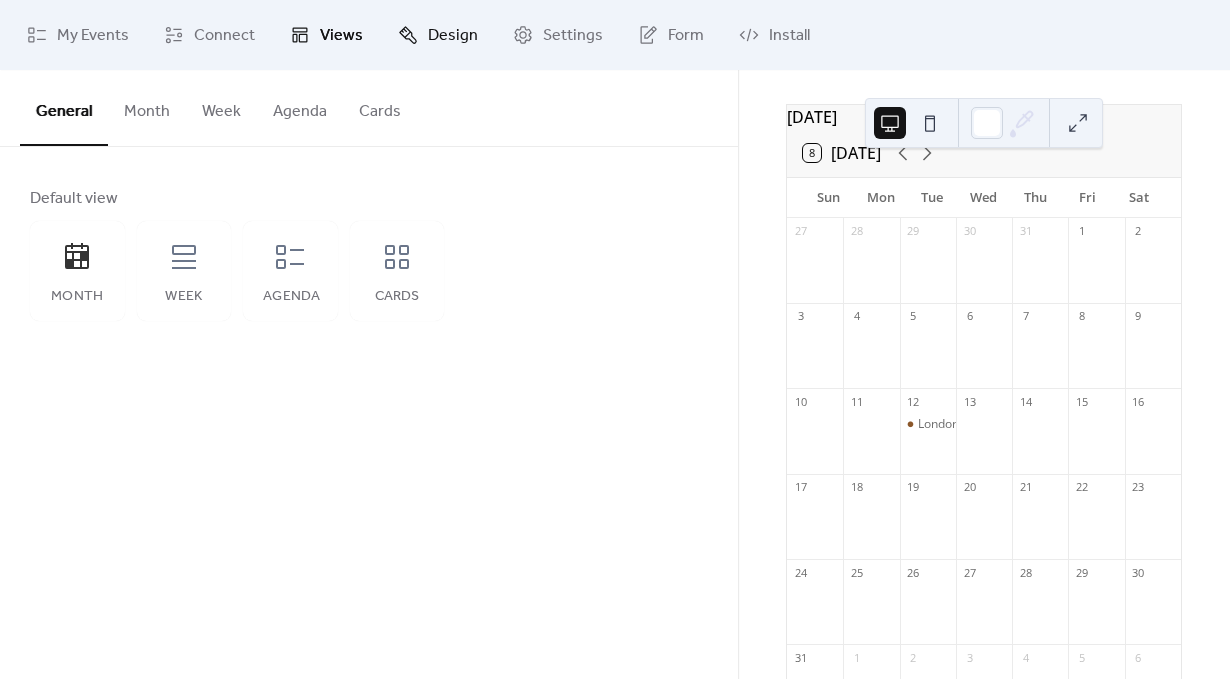 click on "Design" at bounding box center (438, 35) 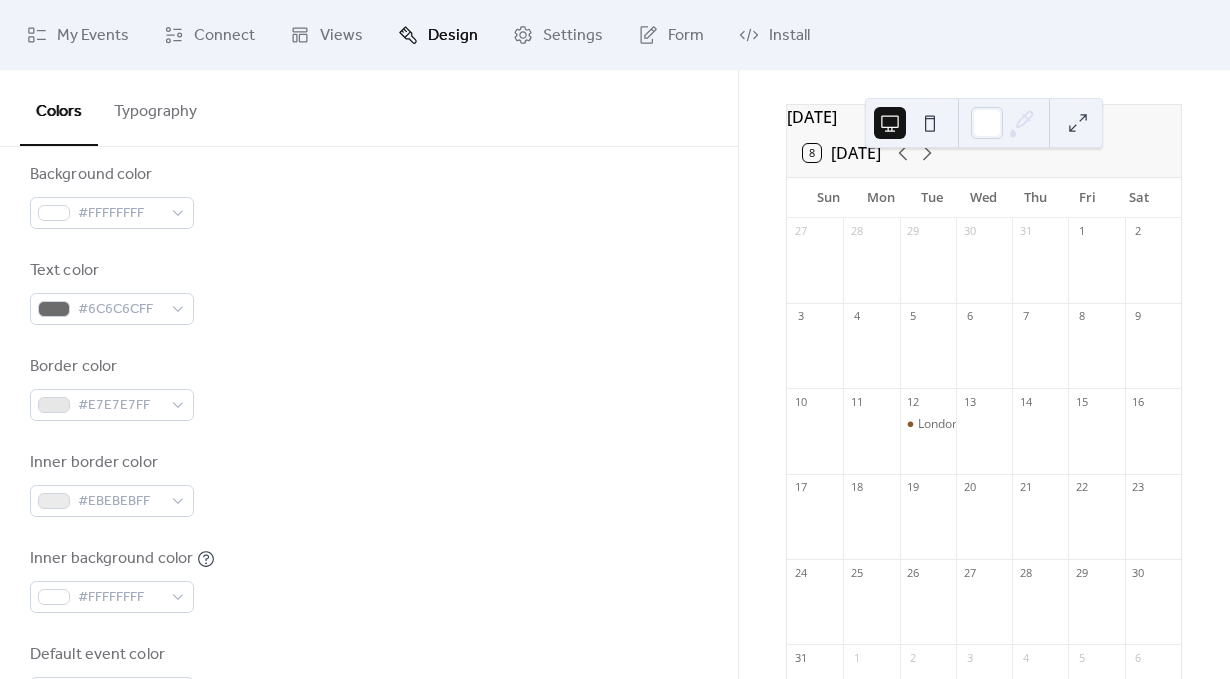 scroll, scrollTop: 0, scrollLeft: 0, axis: both 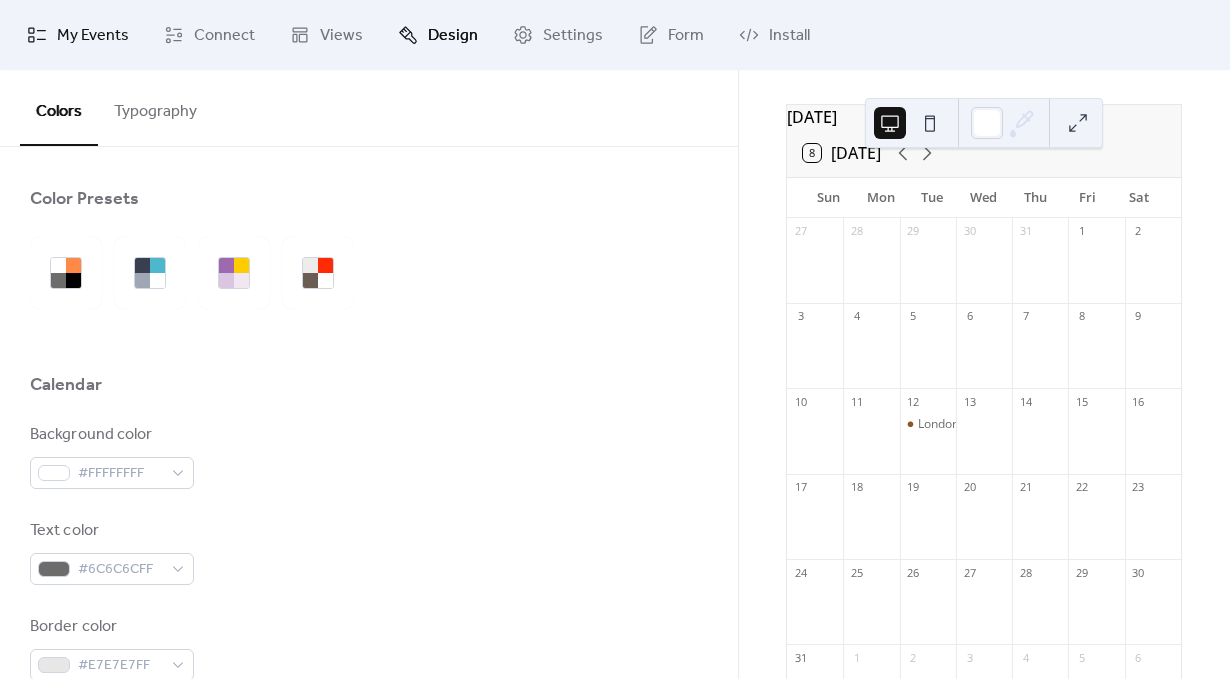 click on "My Events" at bounding box center (93, 36) 